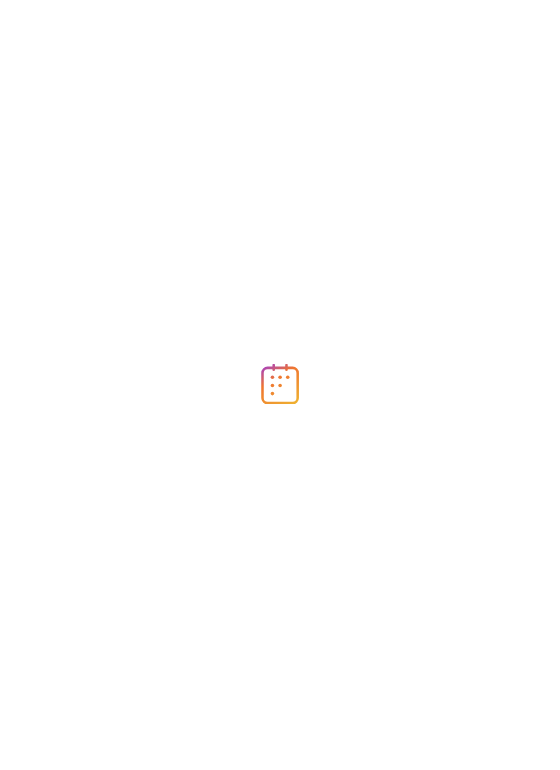 scroll, scrollTop: 0, scrollLeft: 0, axis: both 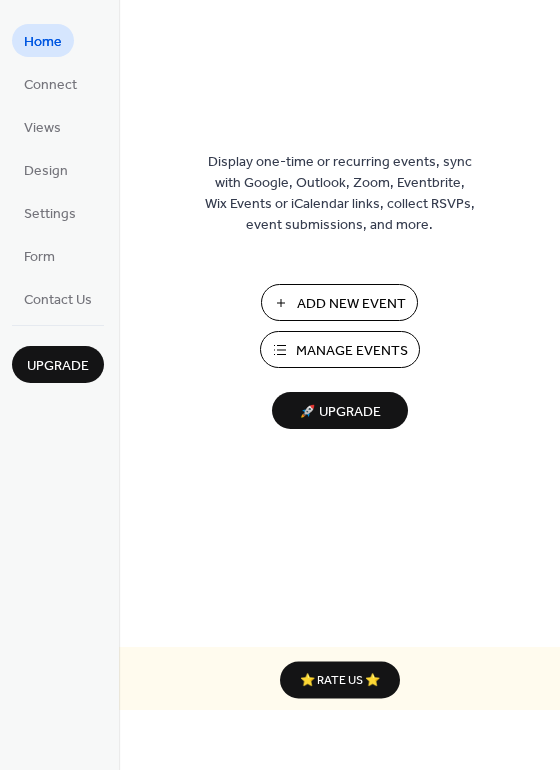 click on "Add New Event" at bounding box center [351, 304] 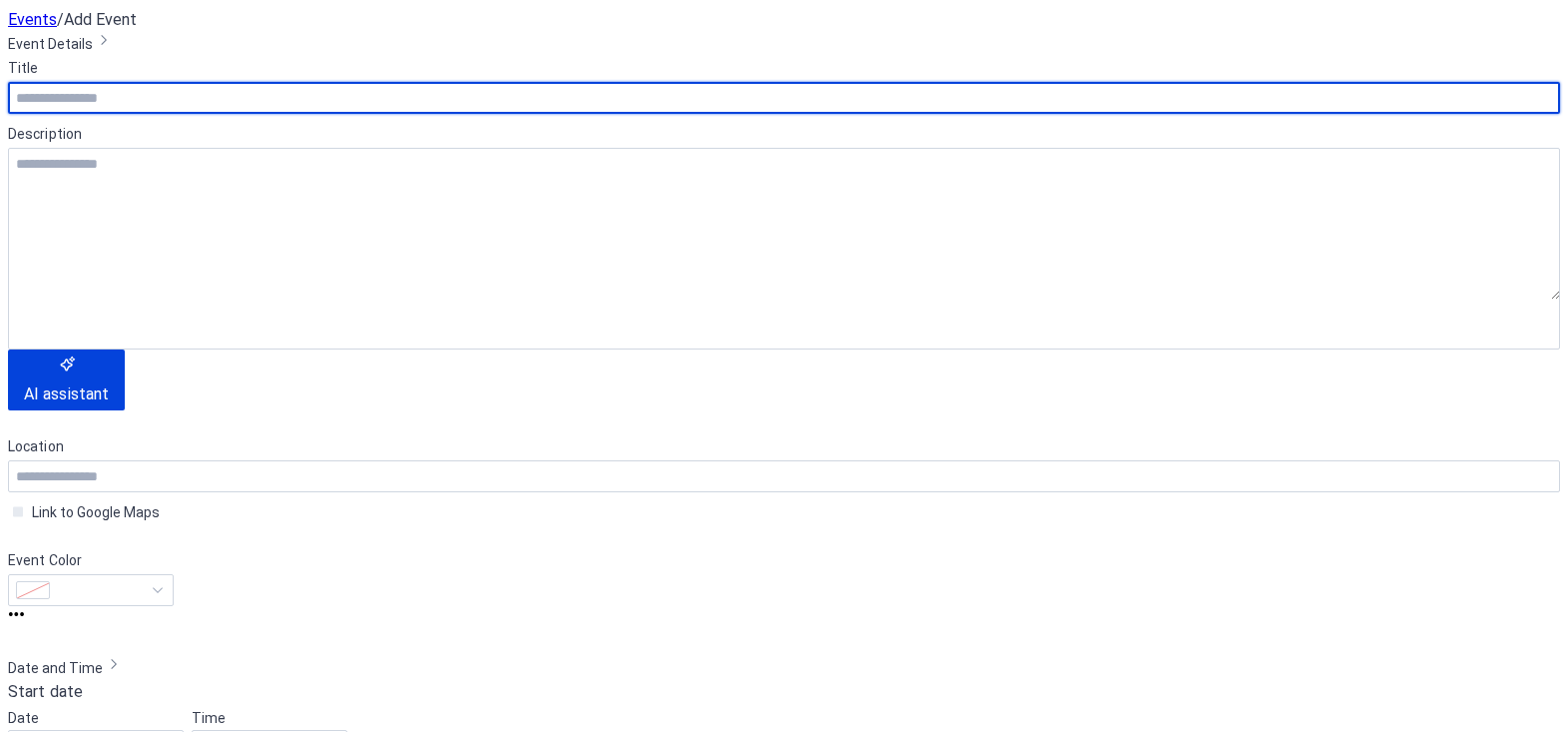 scroll, scrollTop: 0, scrollLeft: 0, axis: both 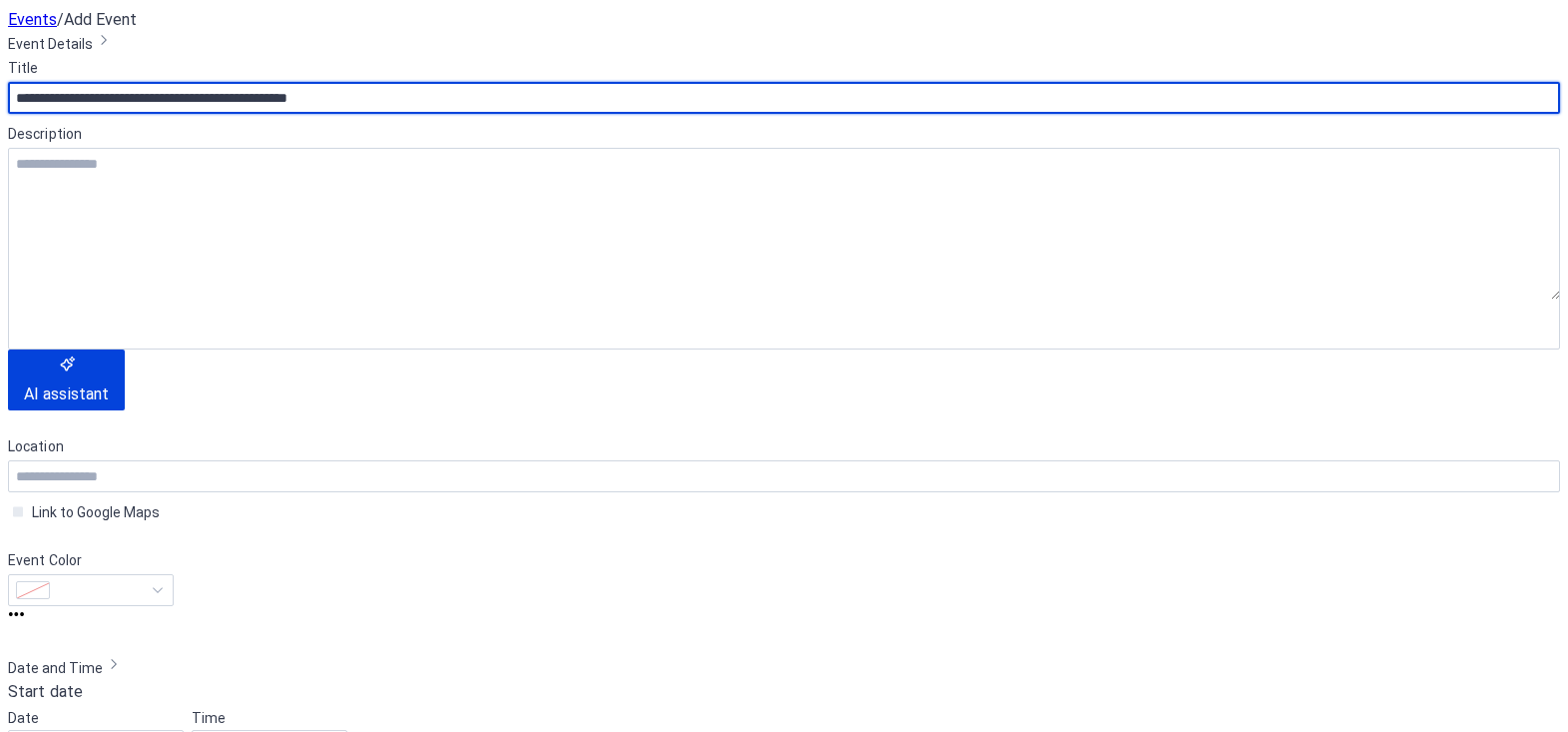 type on "**********" 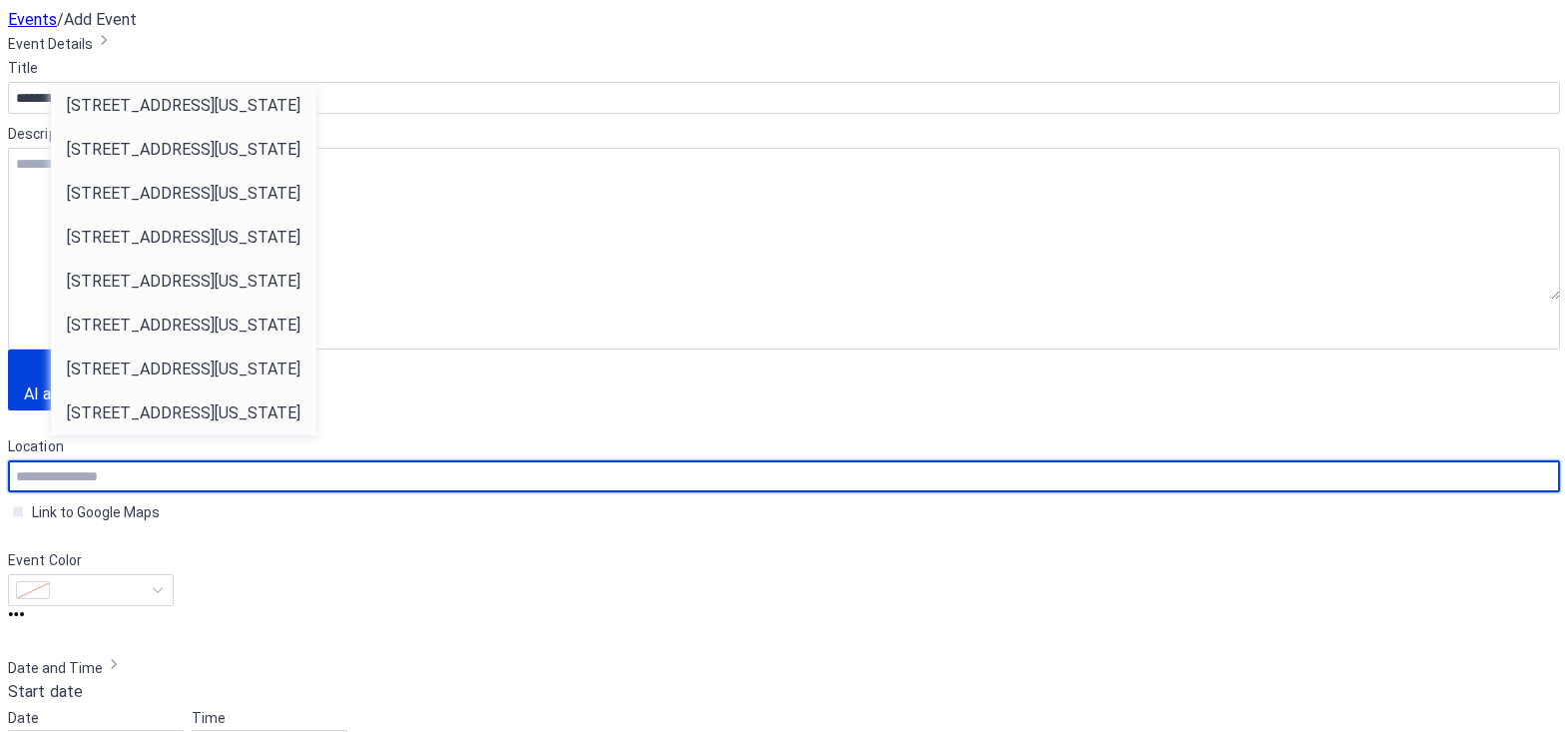 click at bounding box center [784, 476] 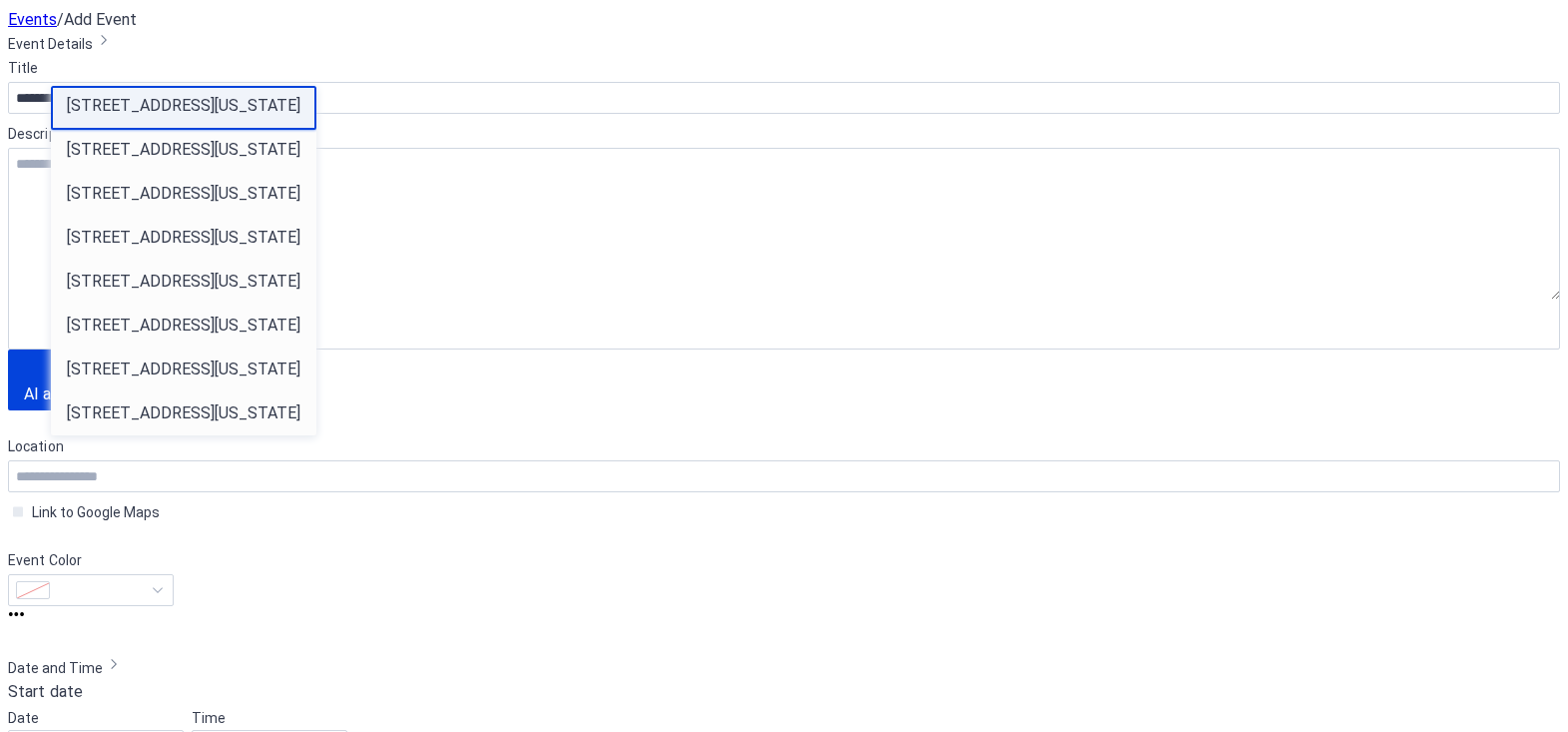 click on "121 S Florida Ave, Lakeland, FL 33801" at bounding box center [184, 106] 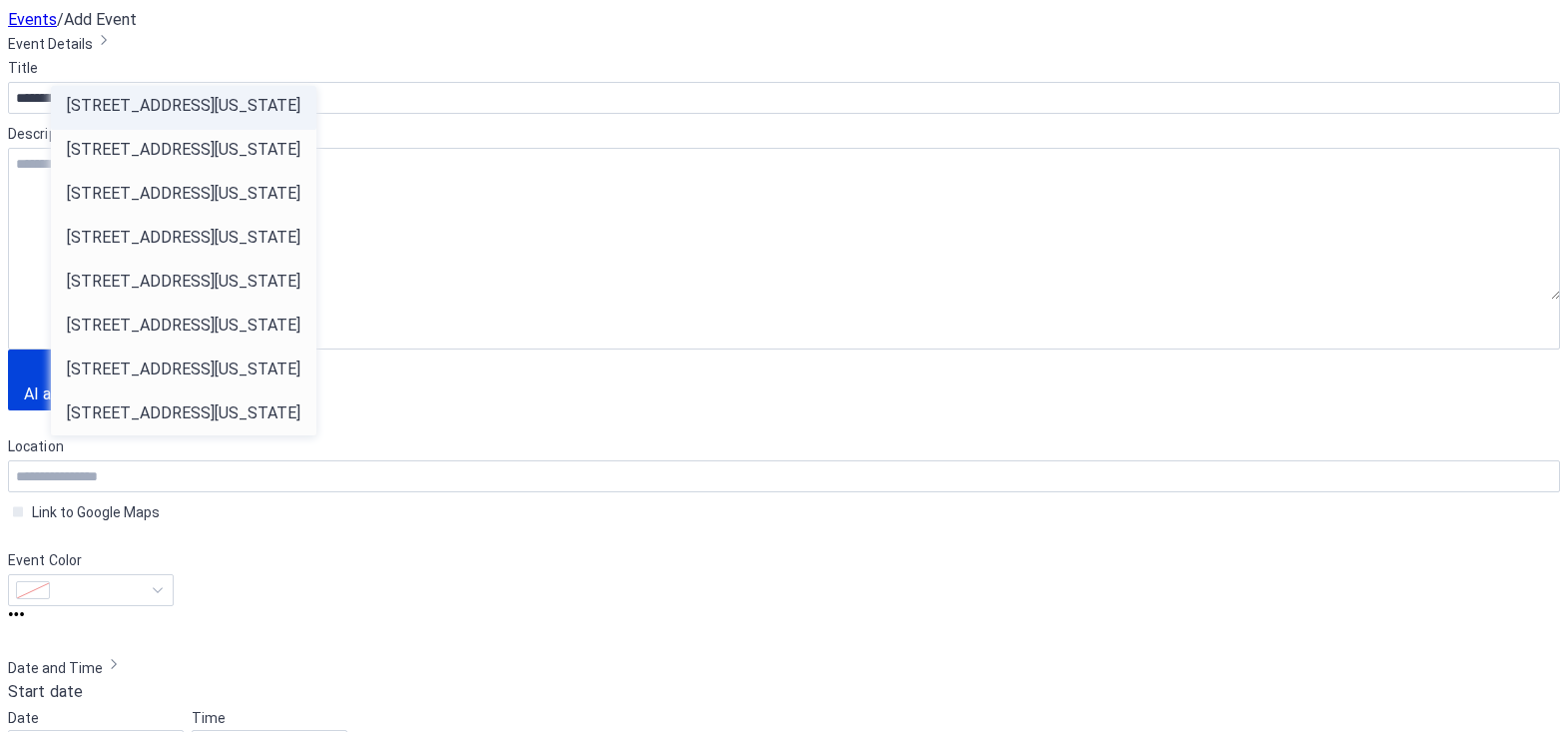 type on "**********" 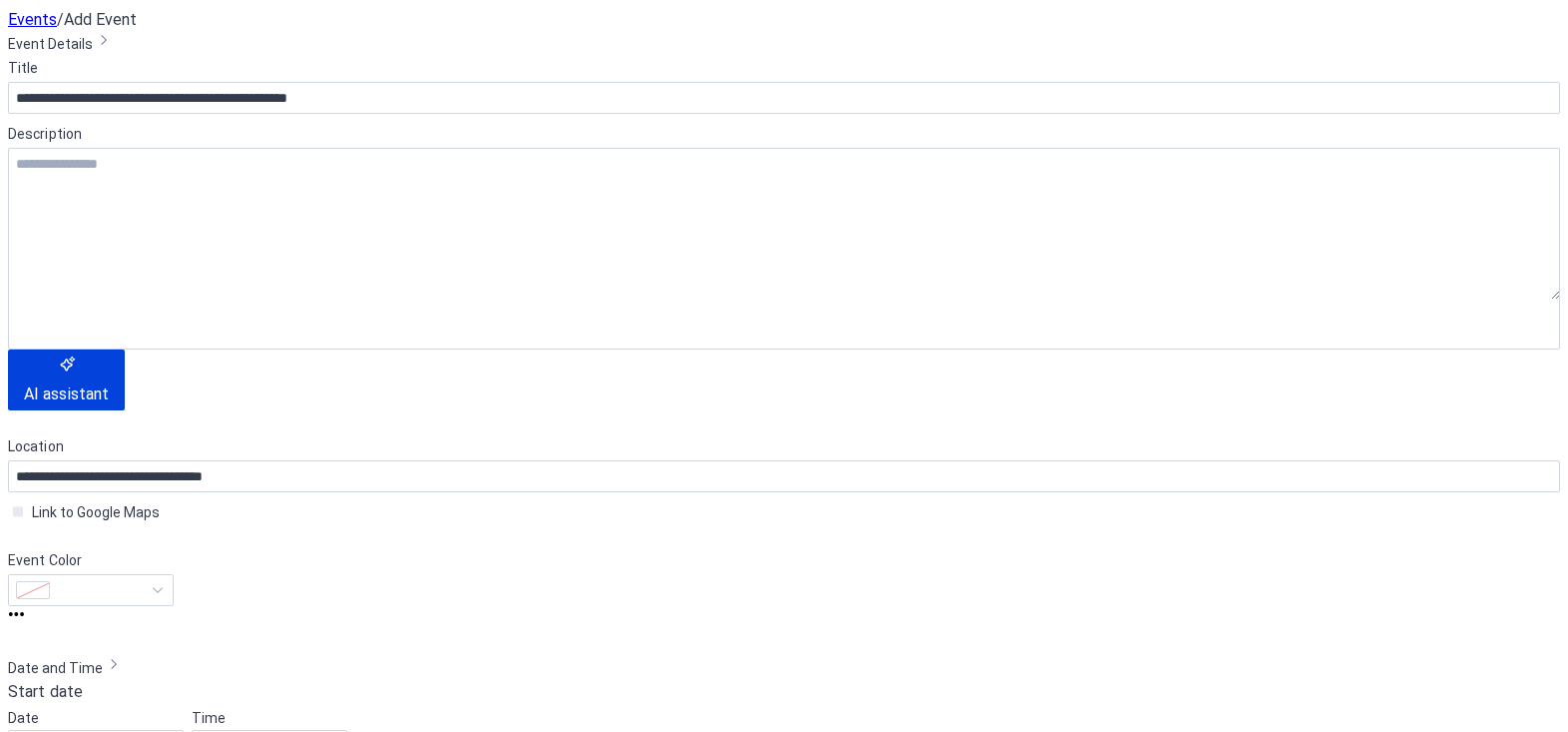 click on "**********" at bounding box center (784, 879) 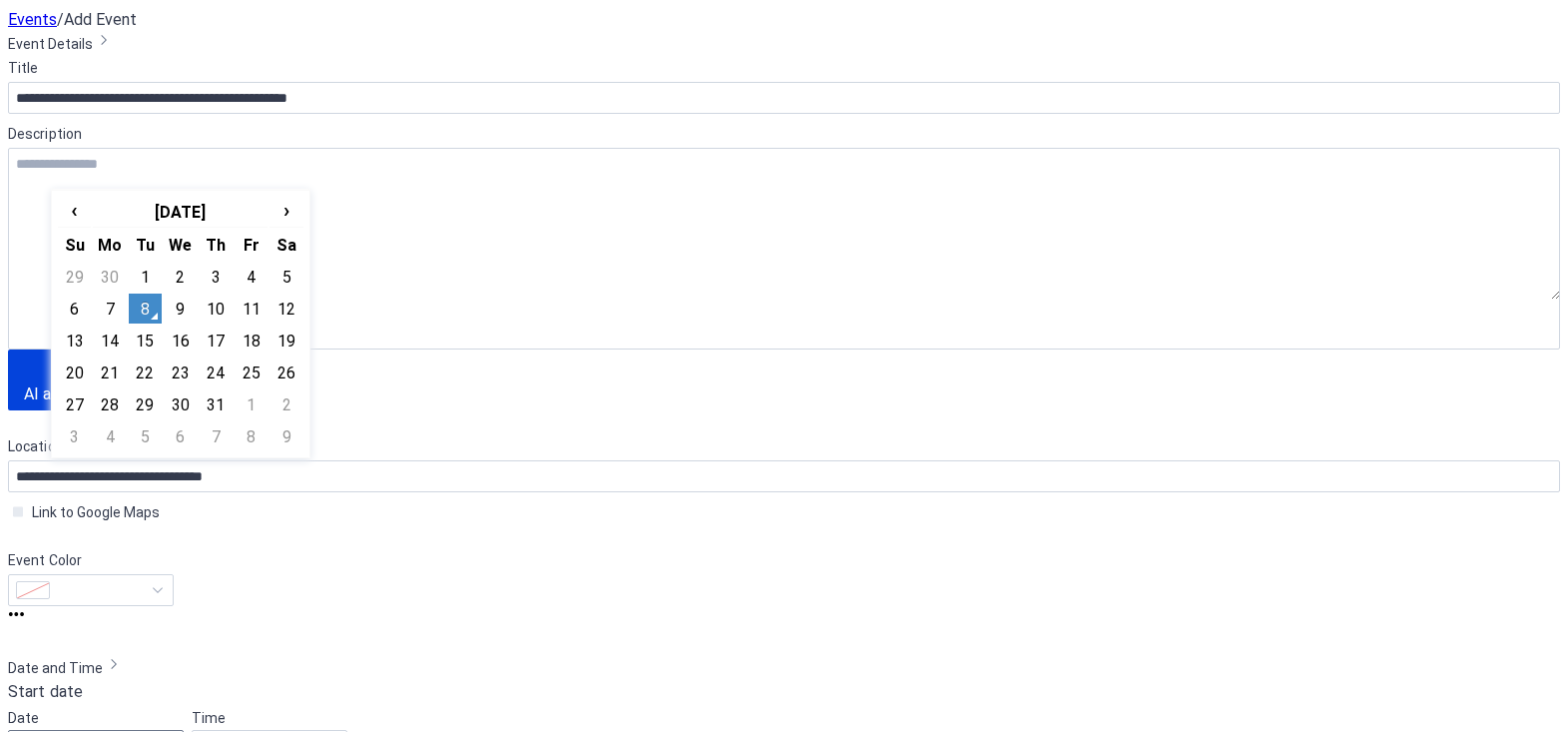 click on "**********" at bounding box center (784, 1303) 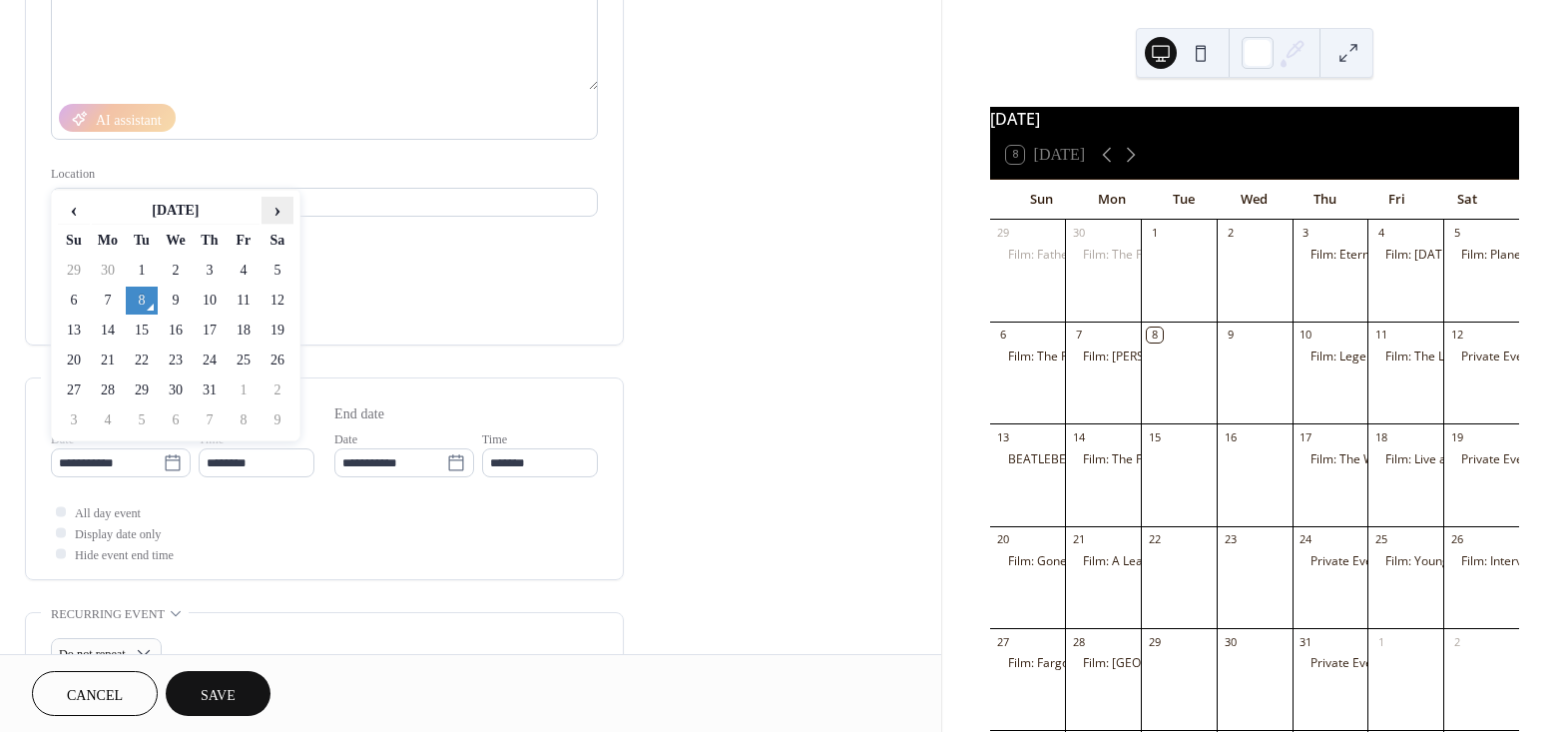click on "›" at bounding box center (277, 210) 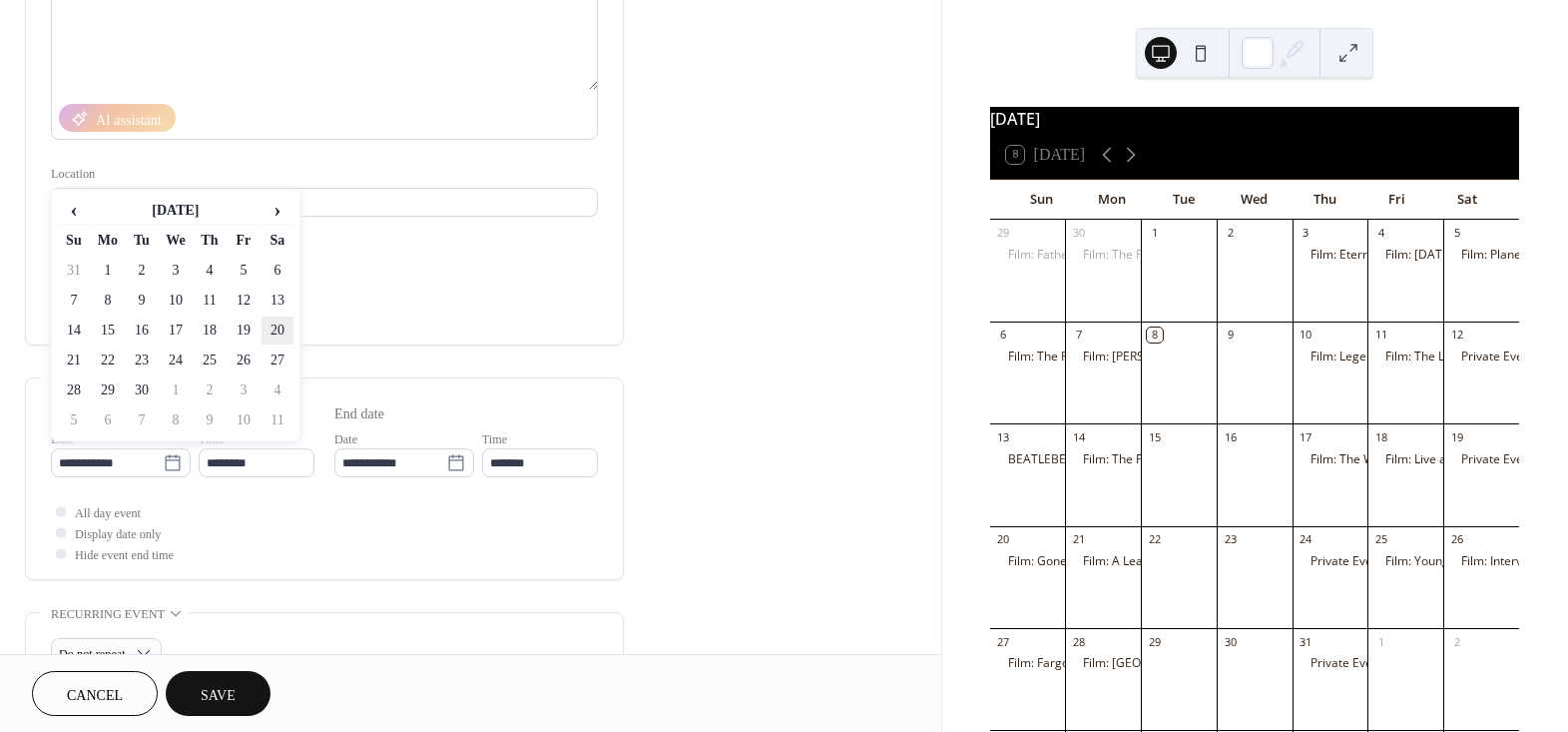 click on "20" at bounding box center [277, 331] 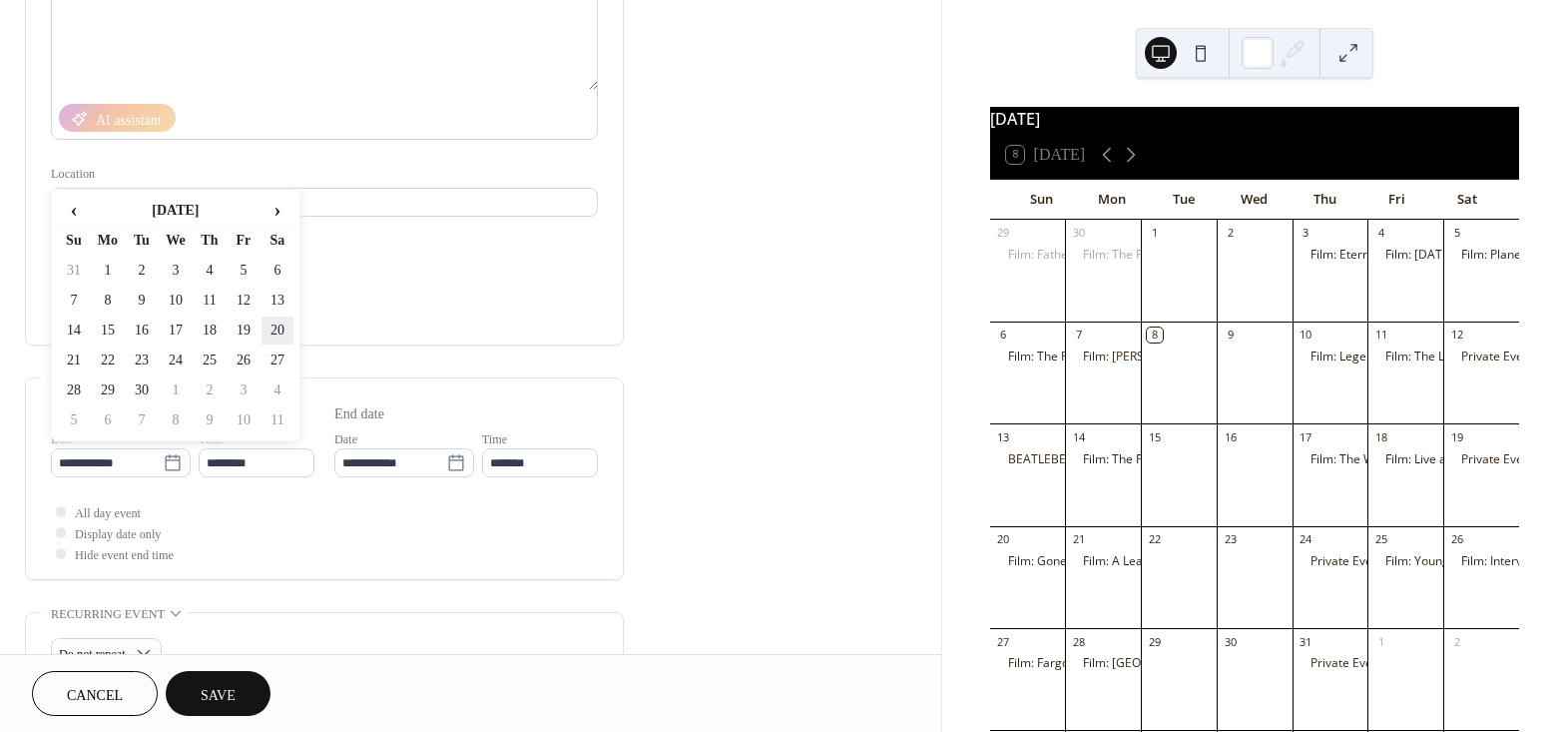 type on "**********" 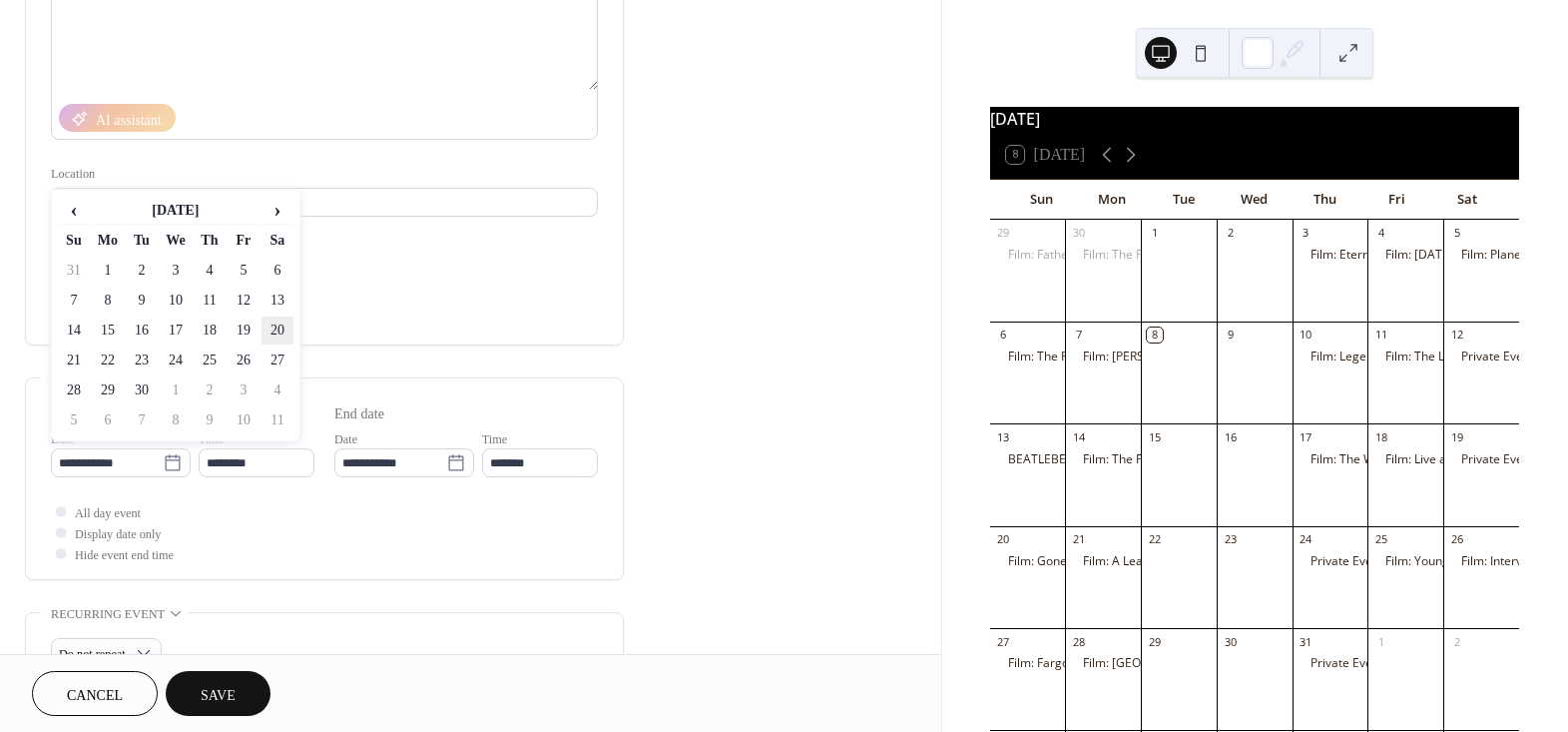 type on "**********" 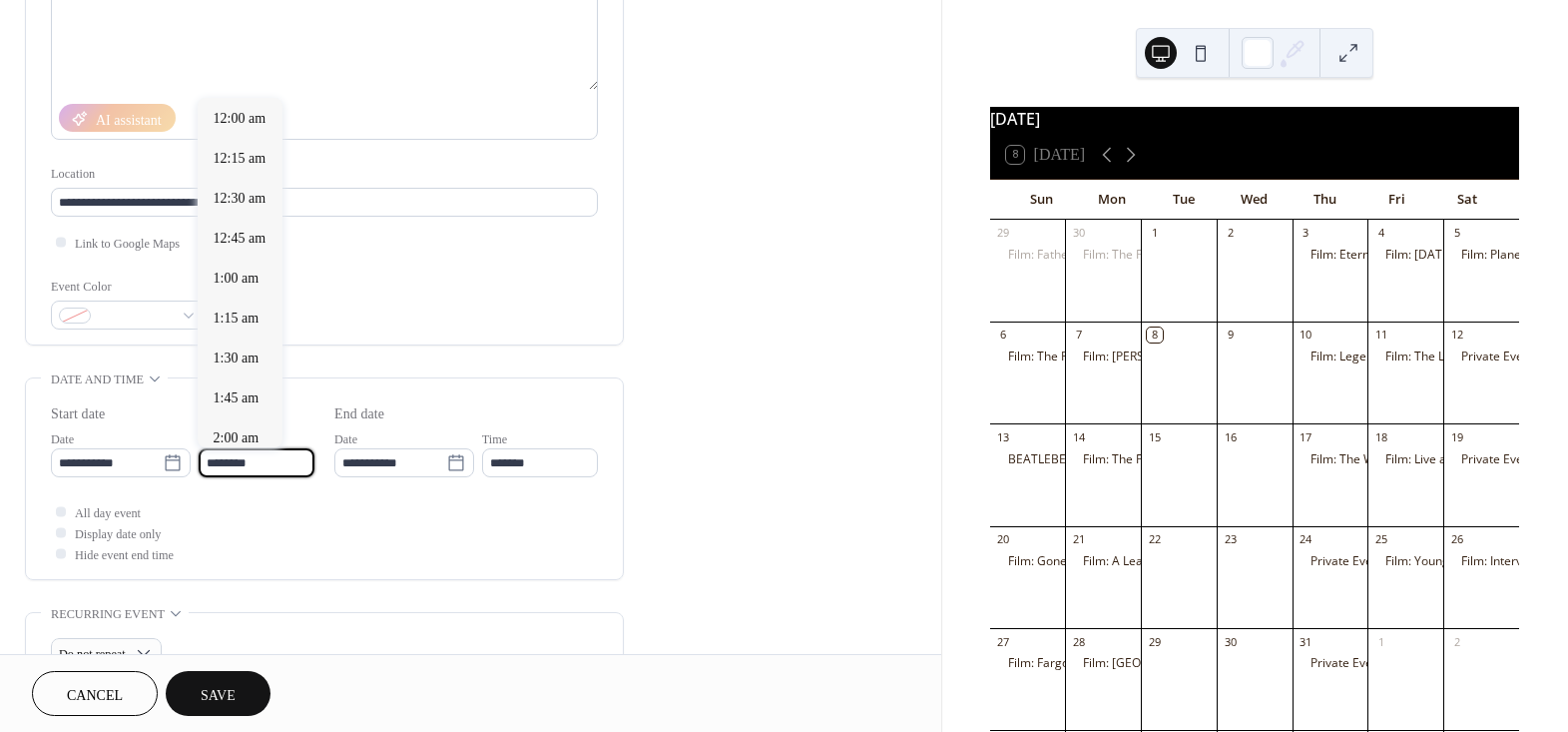 click on "********" at bounding box center [257, 462] 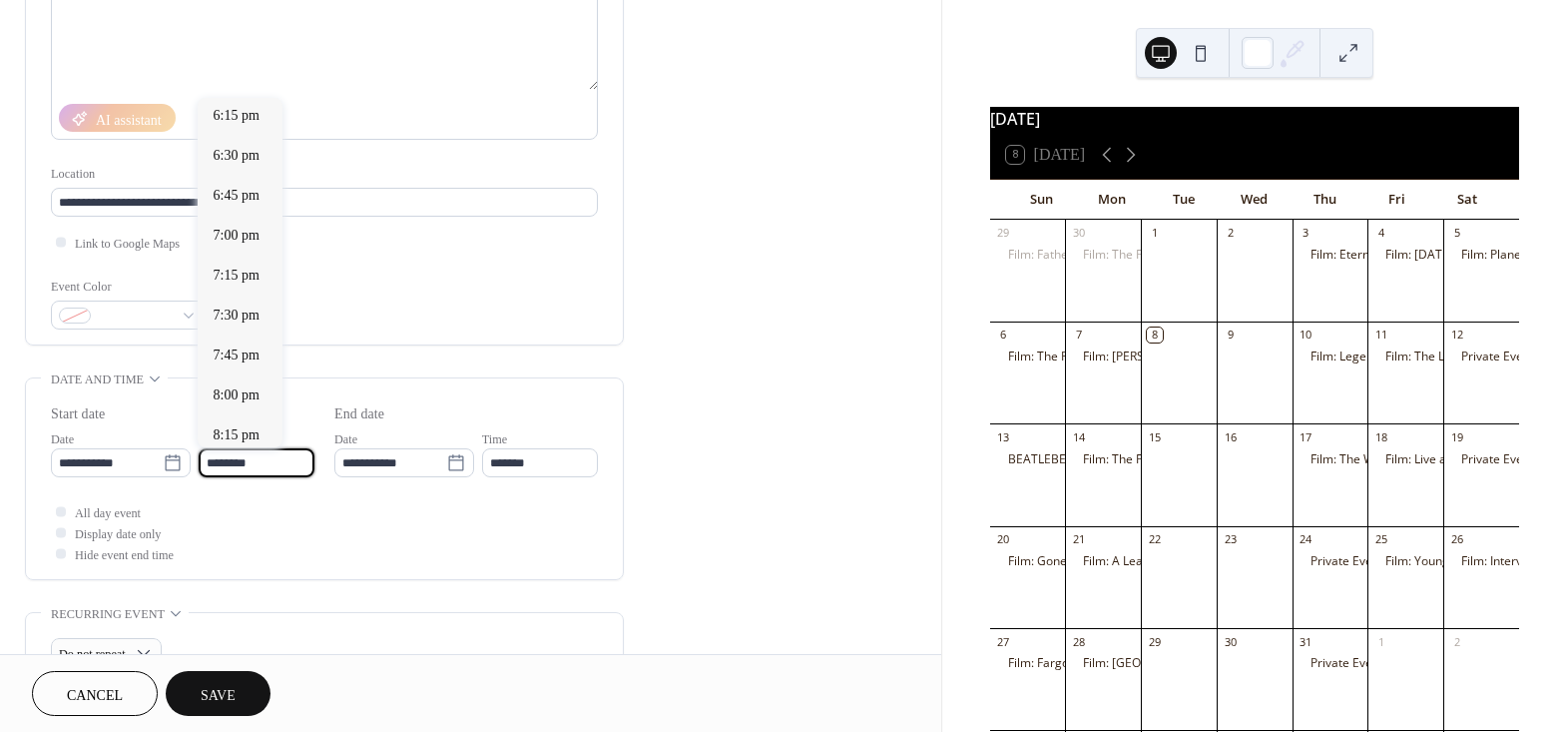 scroll, scrollTop: 2946, scrollLeft: 0, axis: vertical 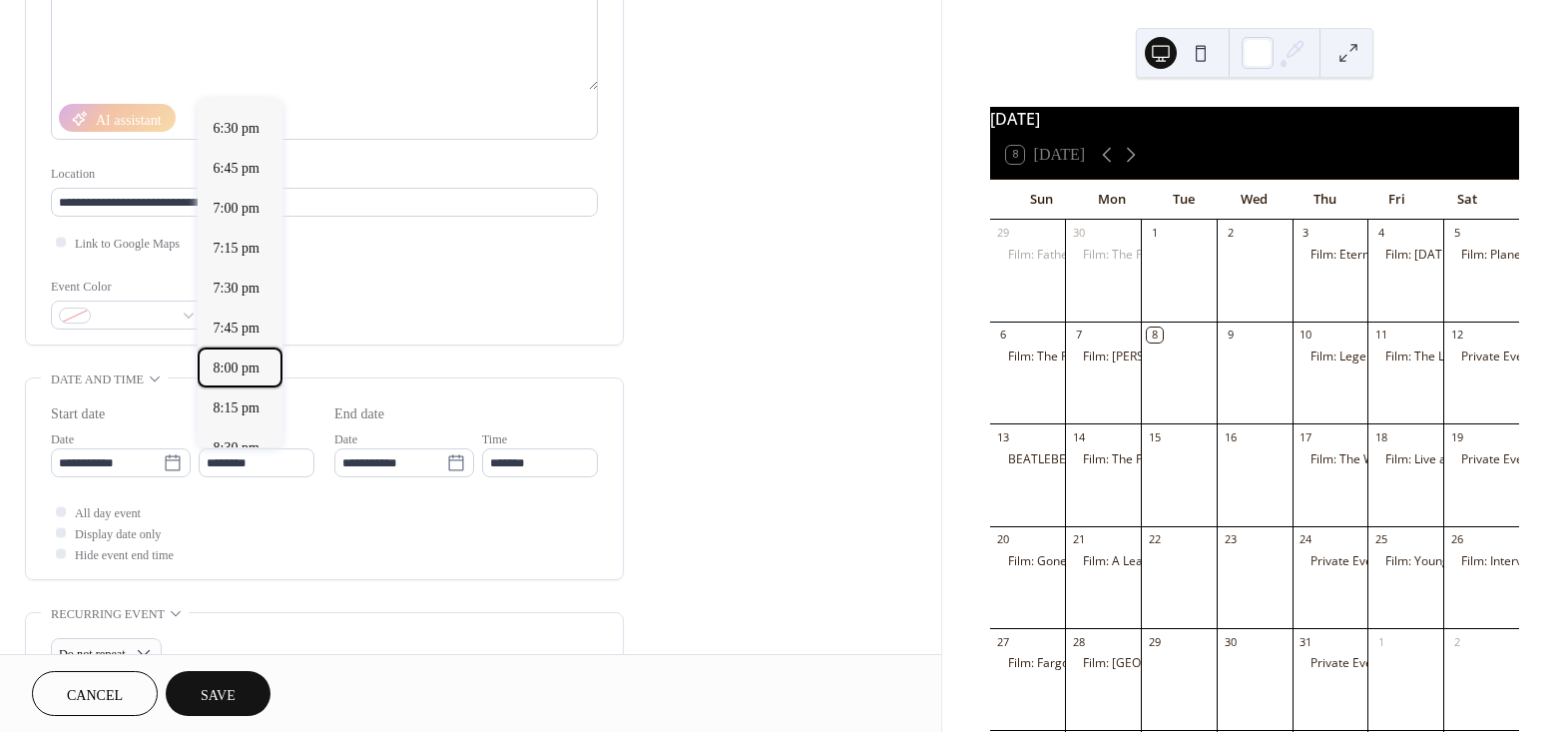 click on "8:00 pm" at bounding box center [237, 366] 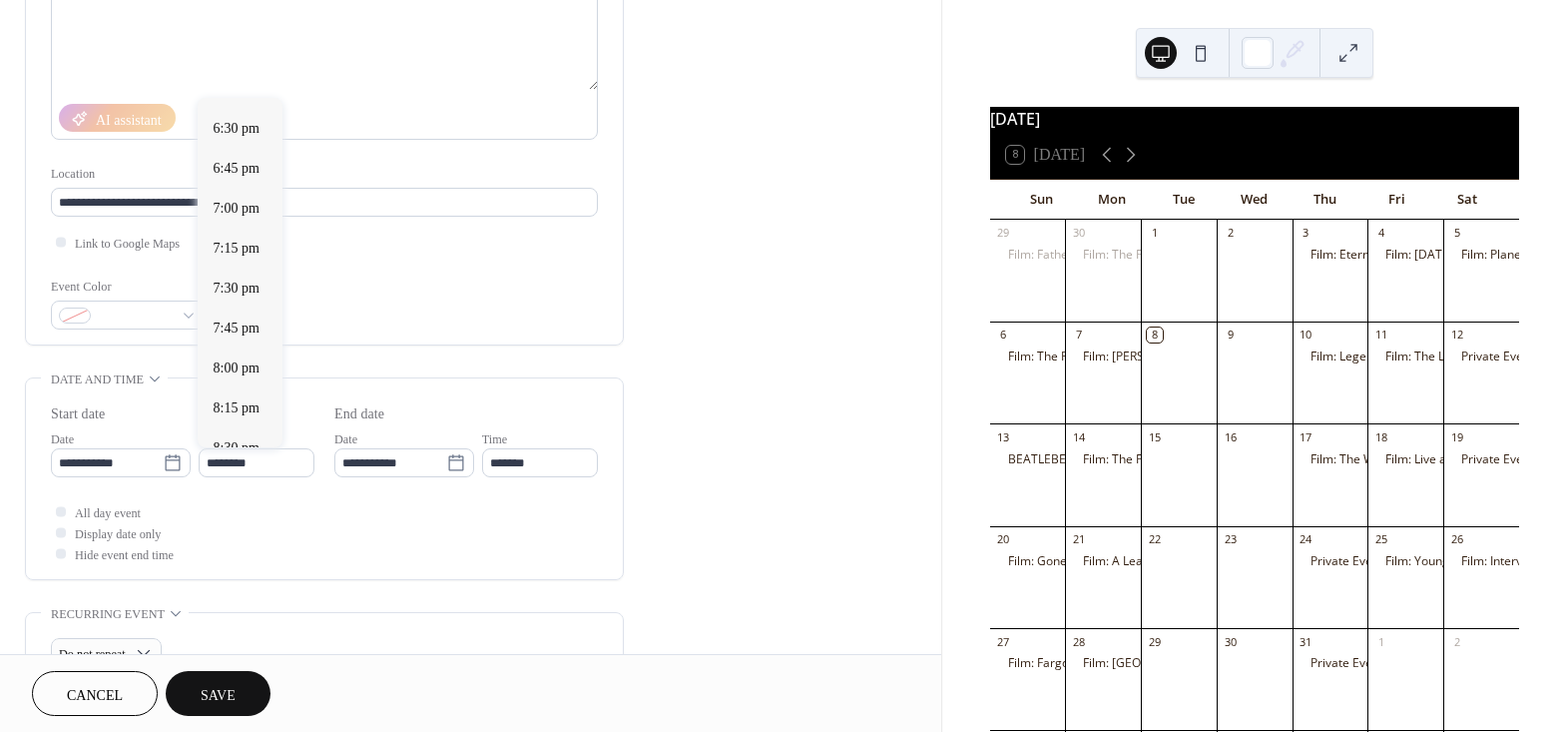 type on "*******" 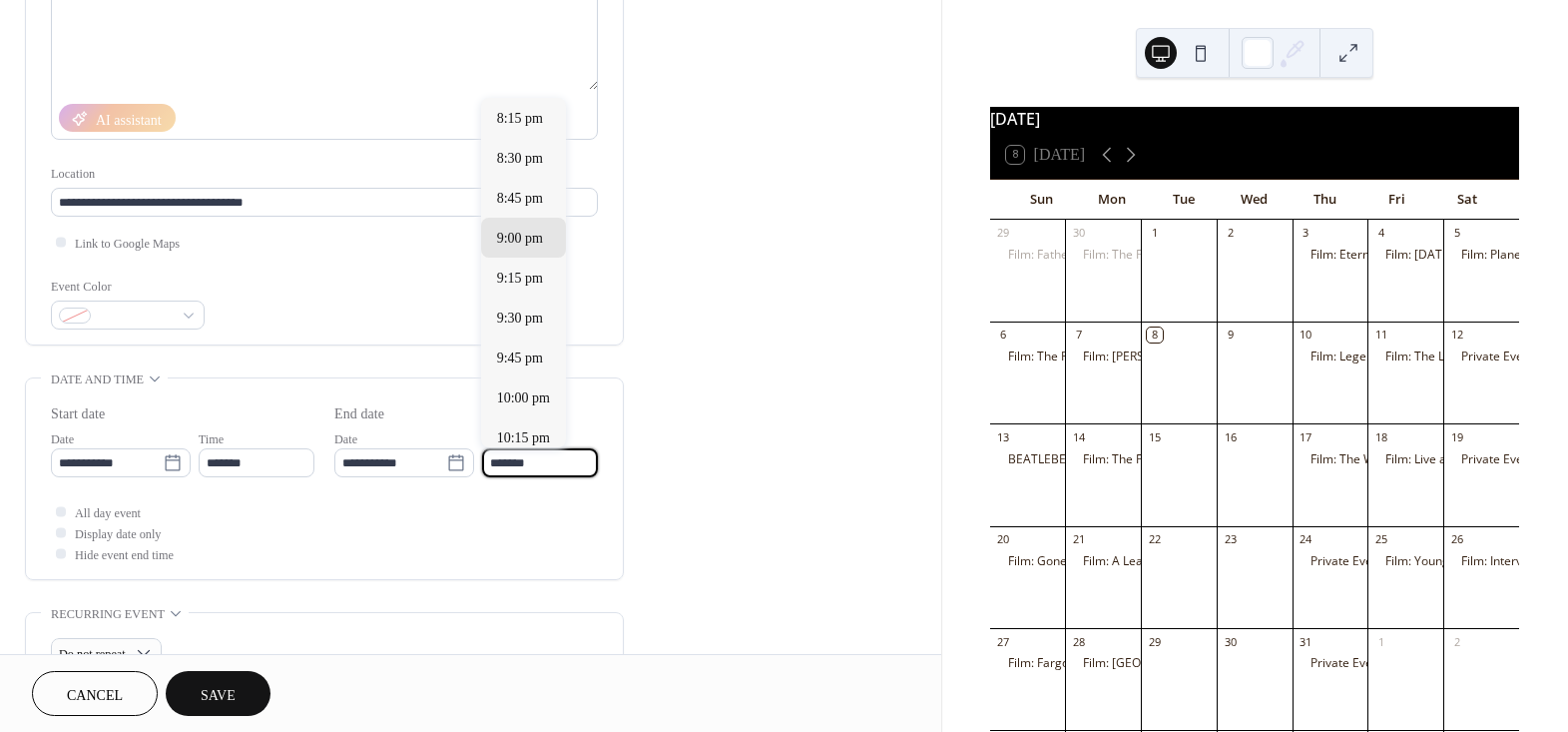 click on "*******" at bounding box center [540, 462] 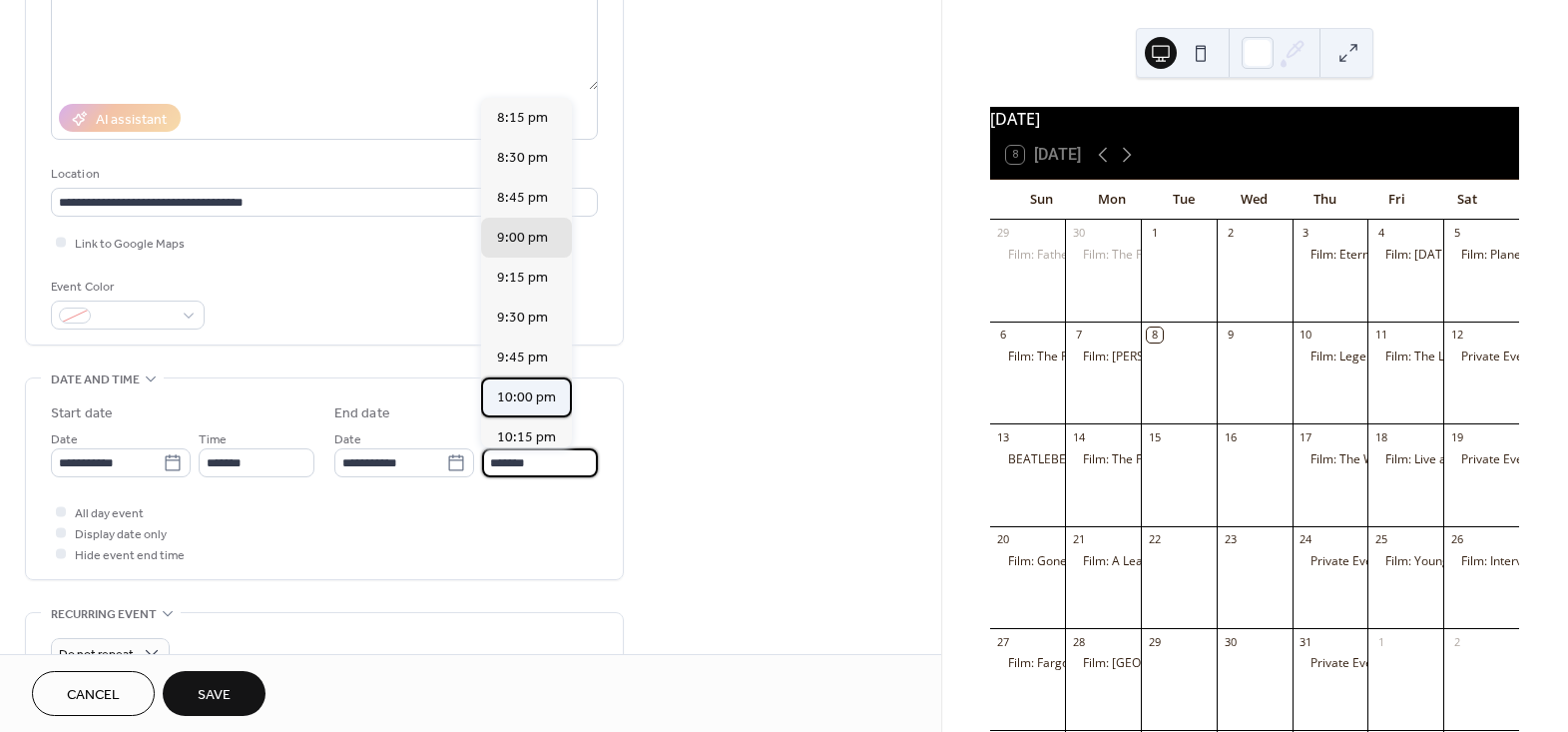 click on "10:00 pm" at bounding box center (526, 396) 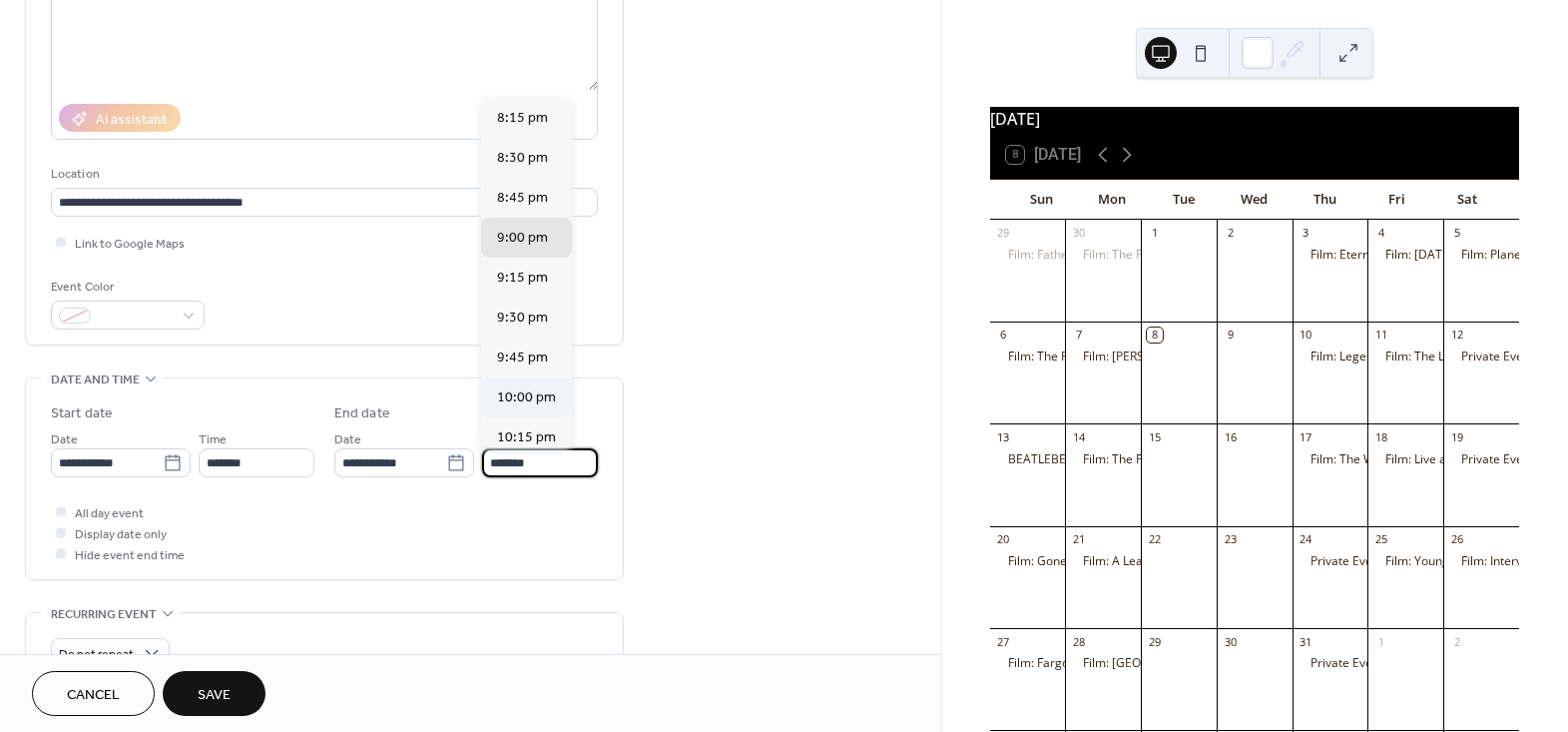 type on "********" 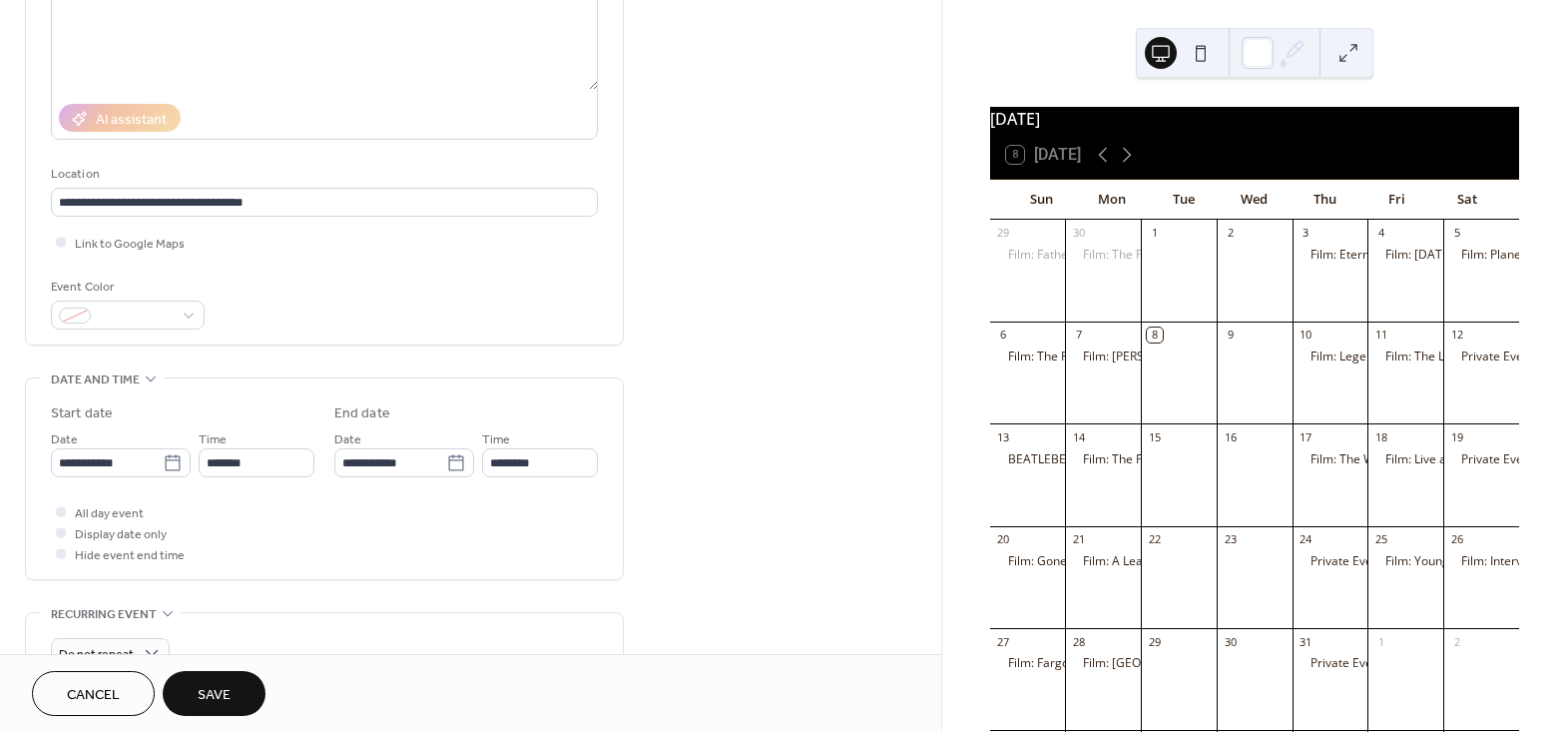 click on "**********" at bounding box center (470, 566) 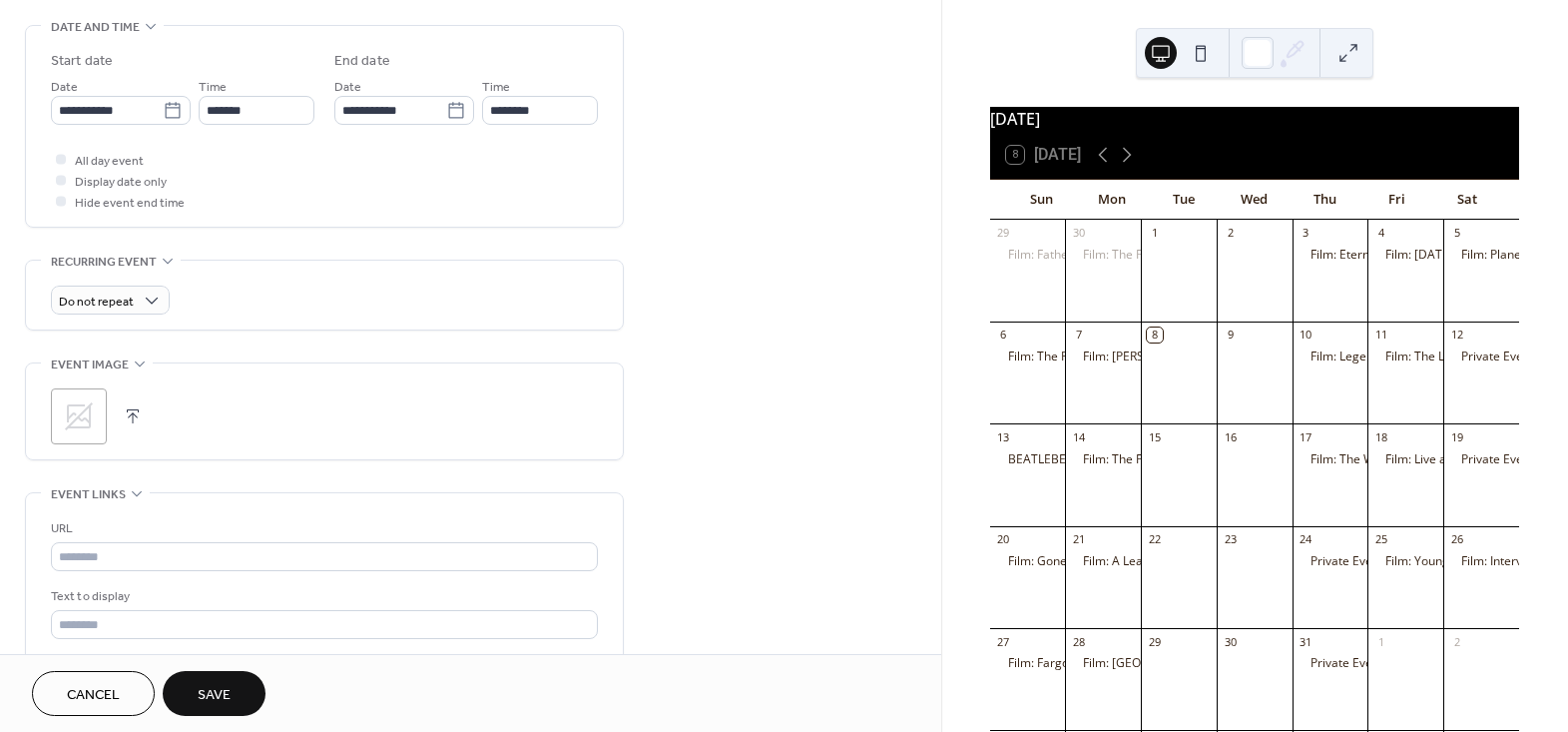 scroll, scrollTop: 726, scrollLeft: 0, axis: vertical 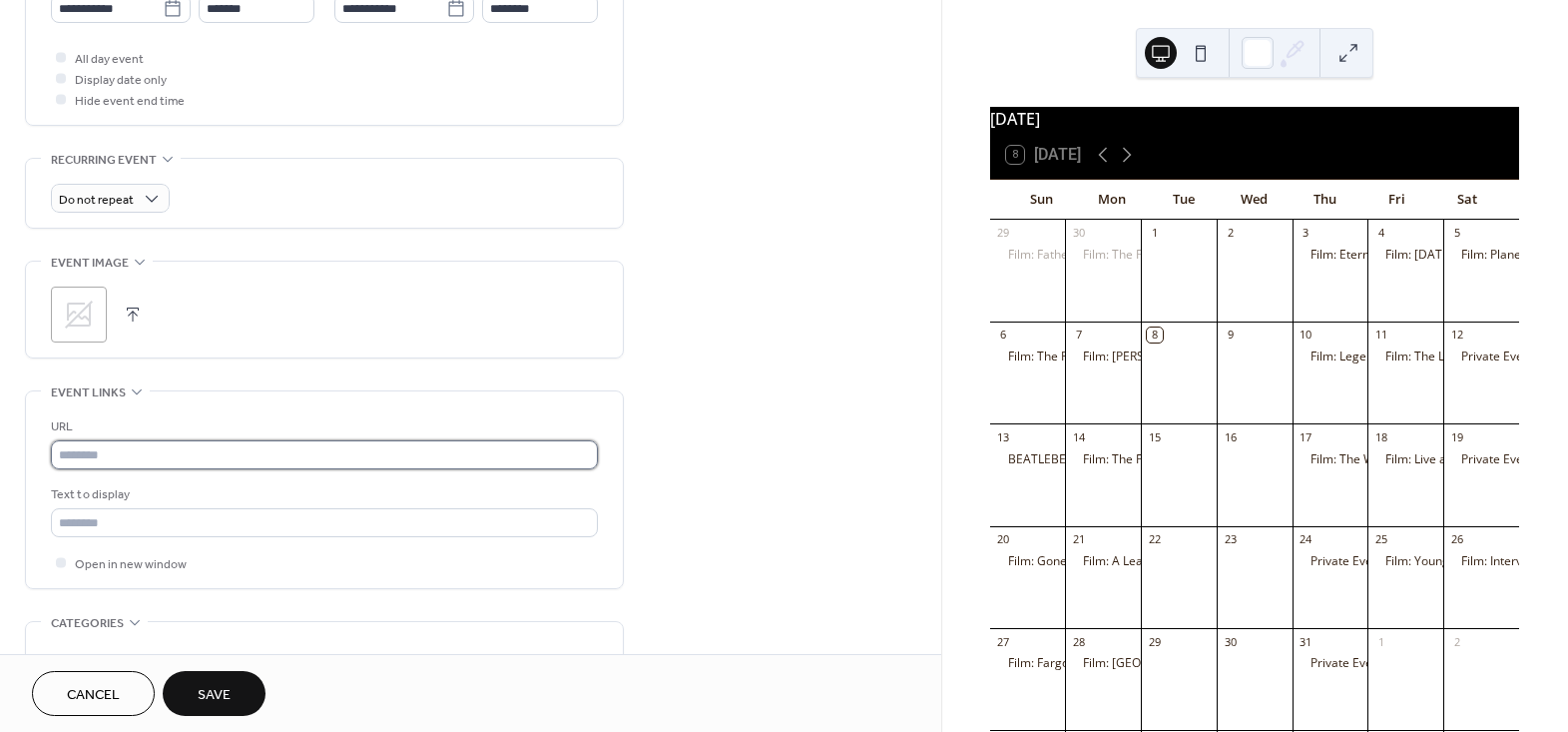 click at bounding box center (324, 454) 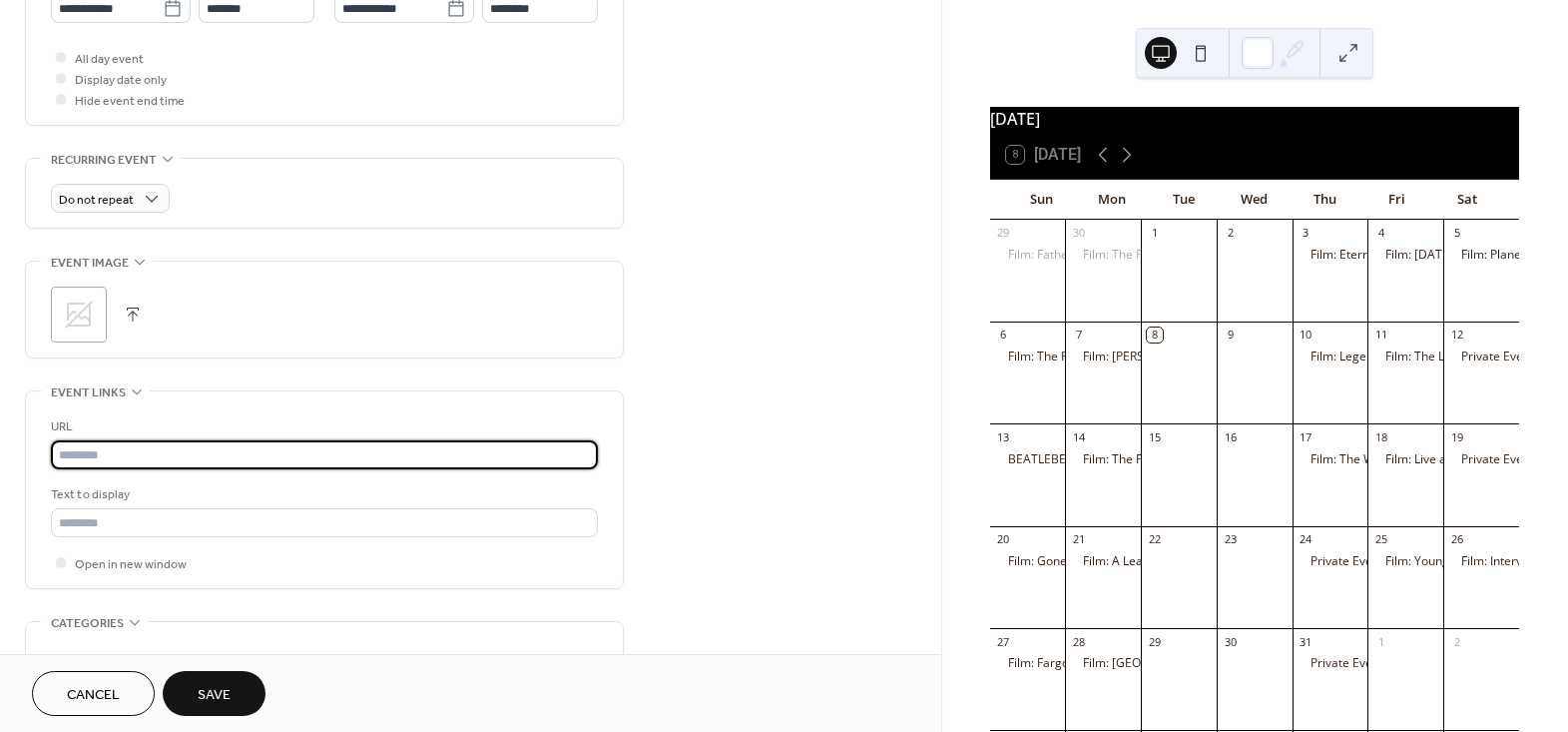 paste on "**********" 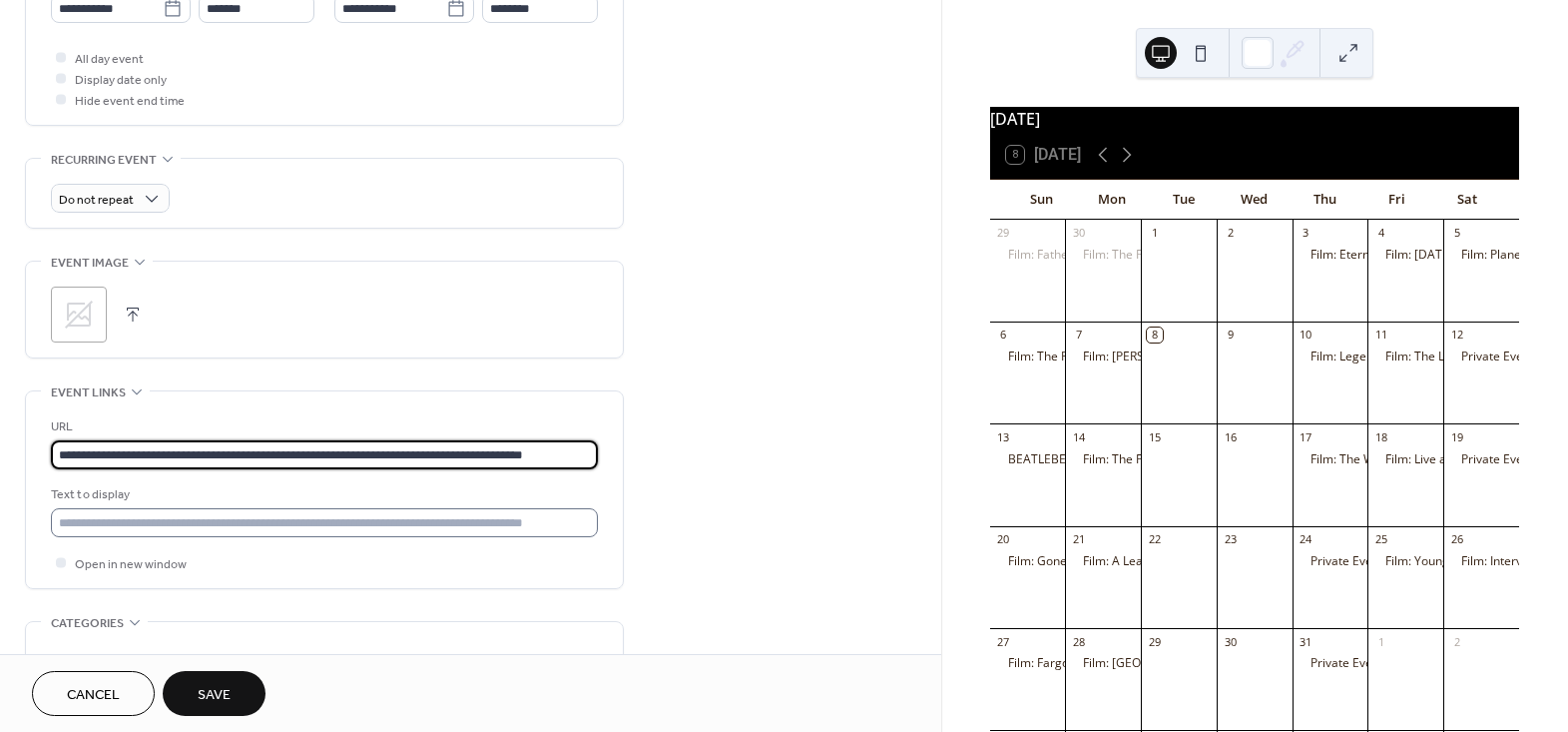 type on "**********" 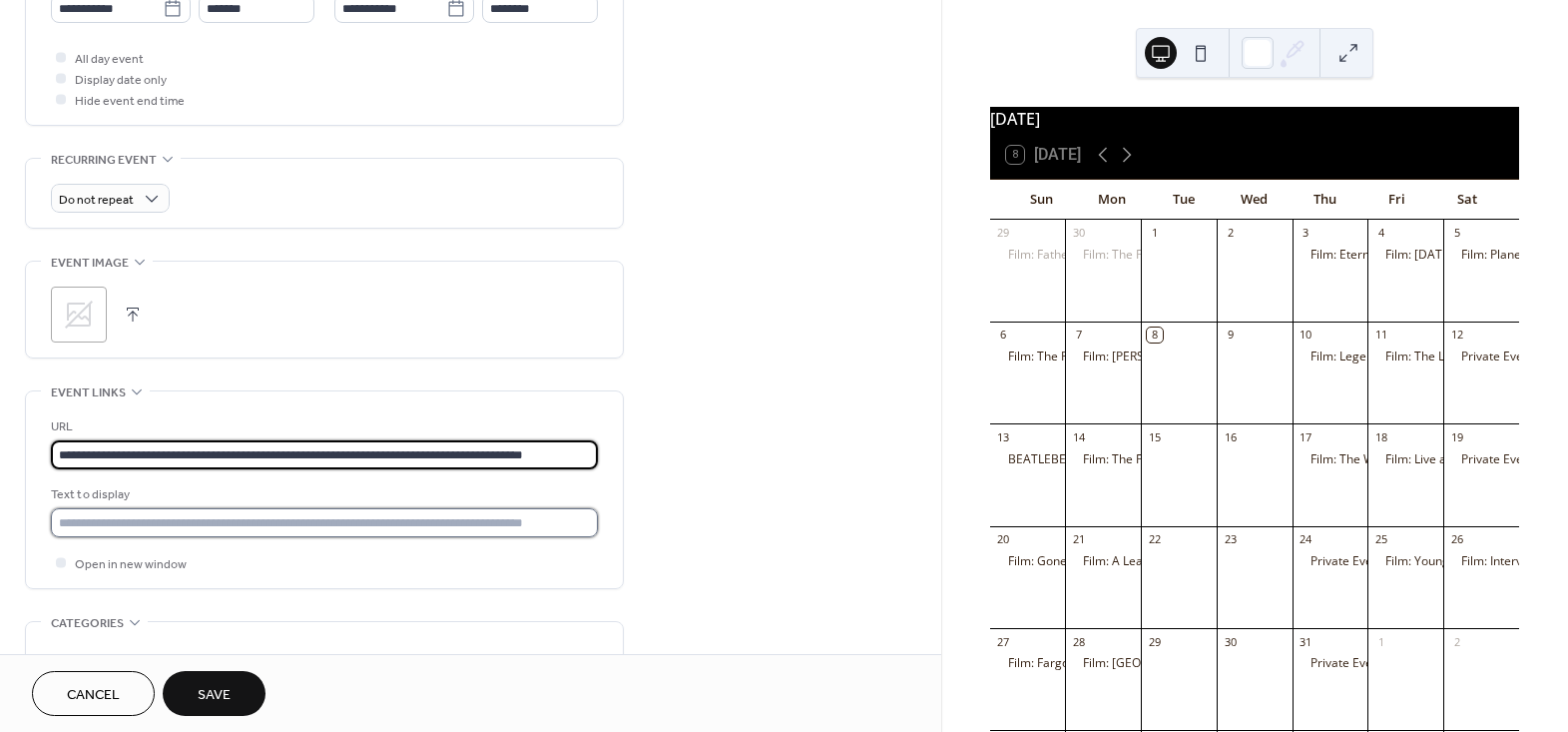 click at bounding box center (324, 522) 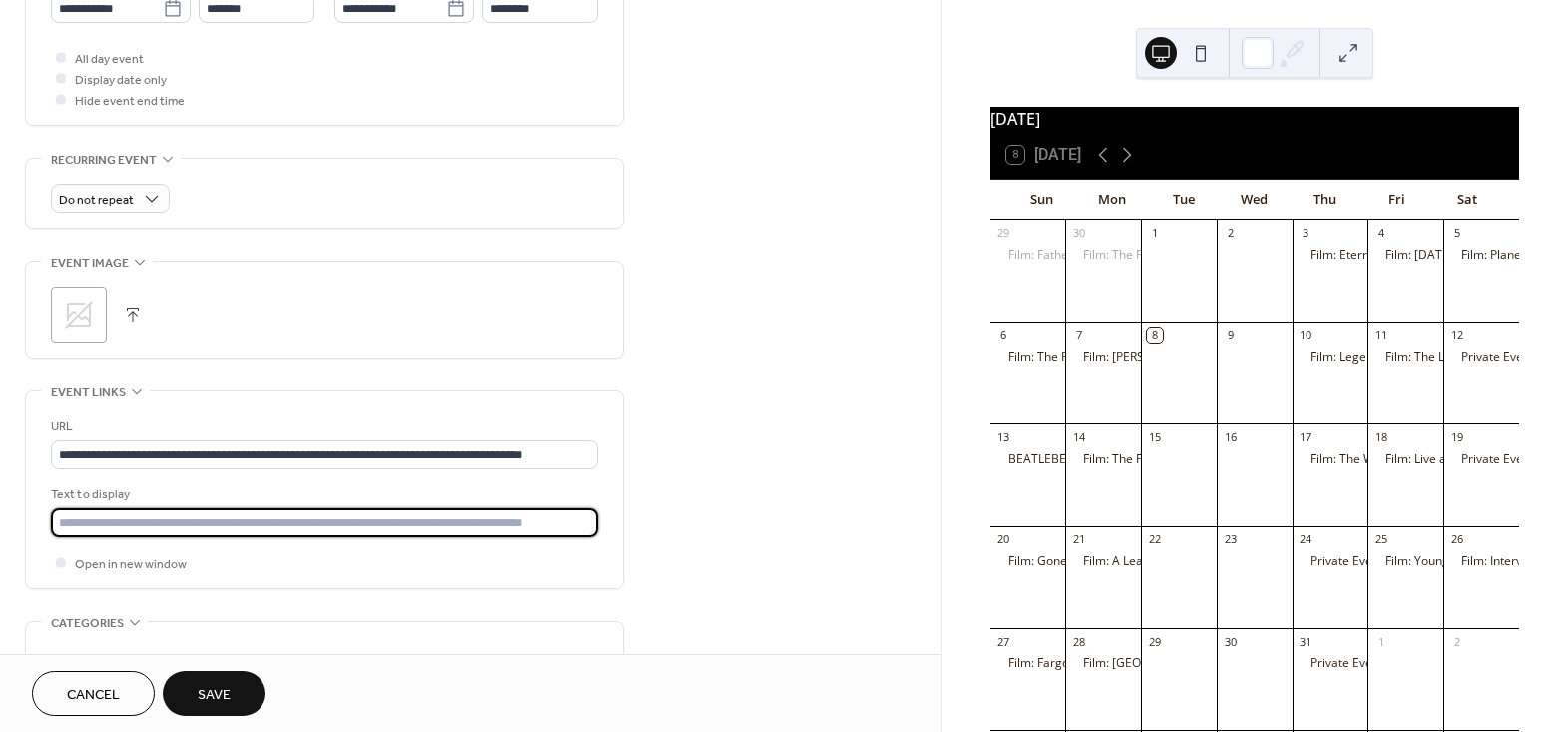 type on "**********" 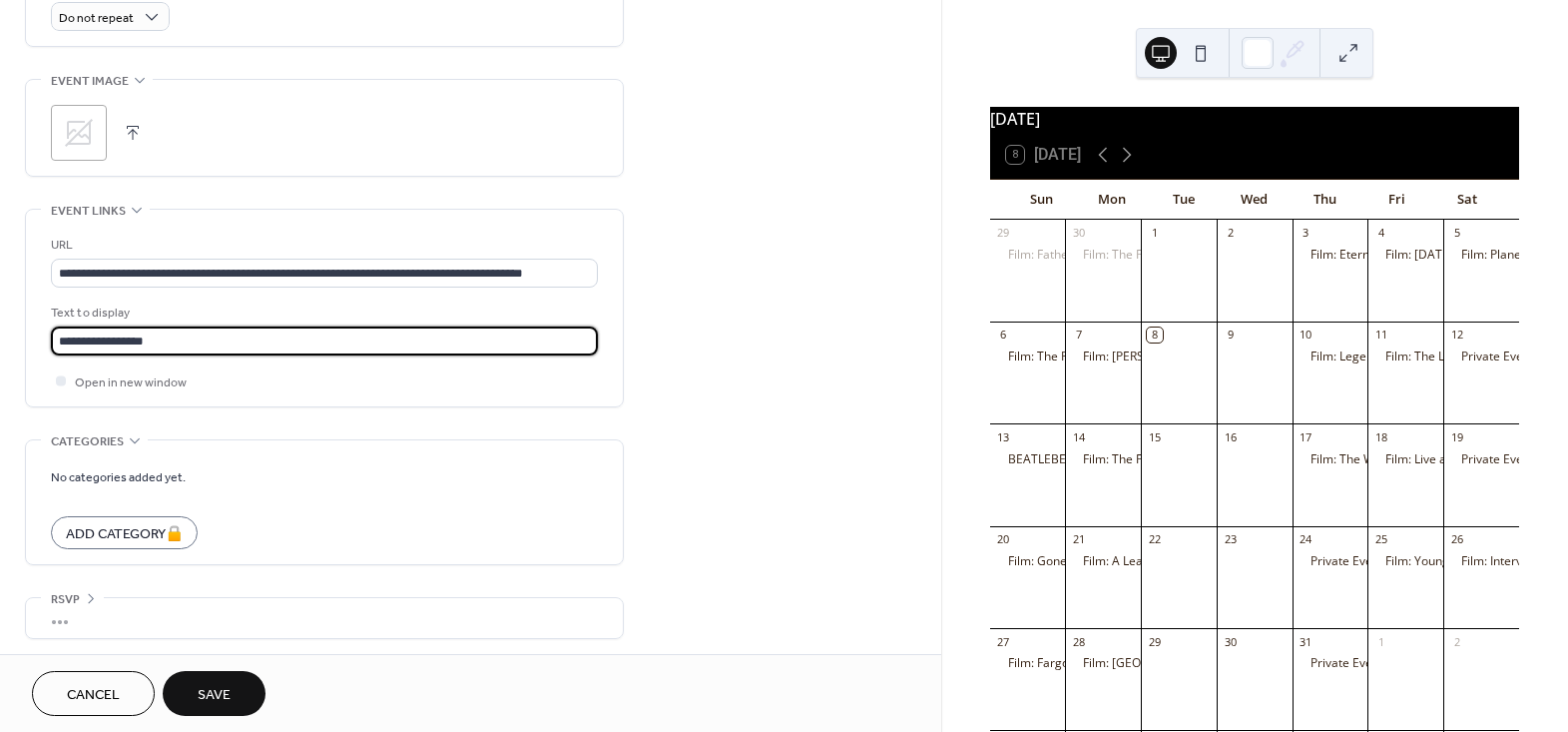 scroll, scrollTop: 911, scrollLeft: 0, axis: vertical 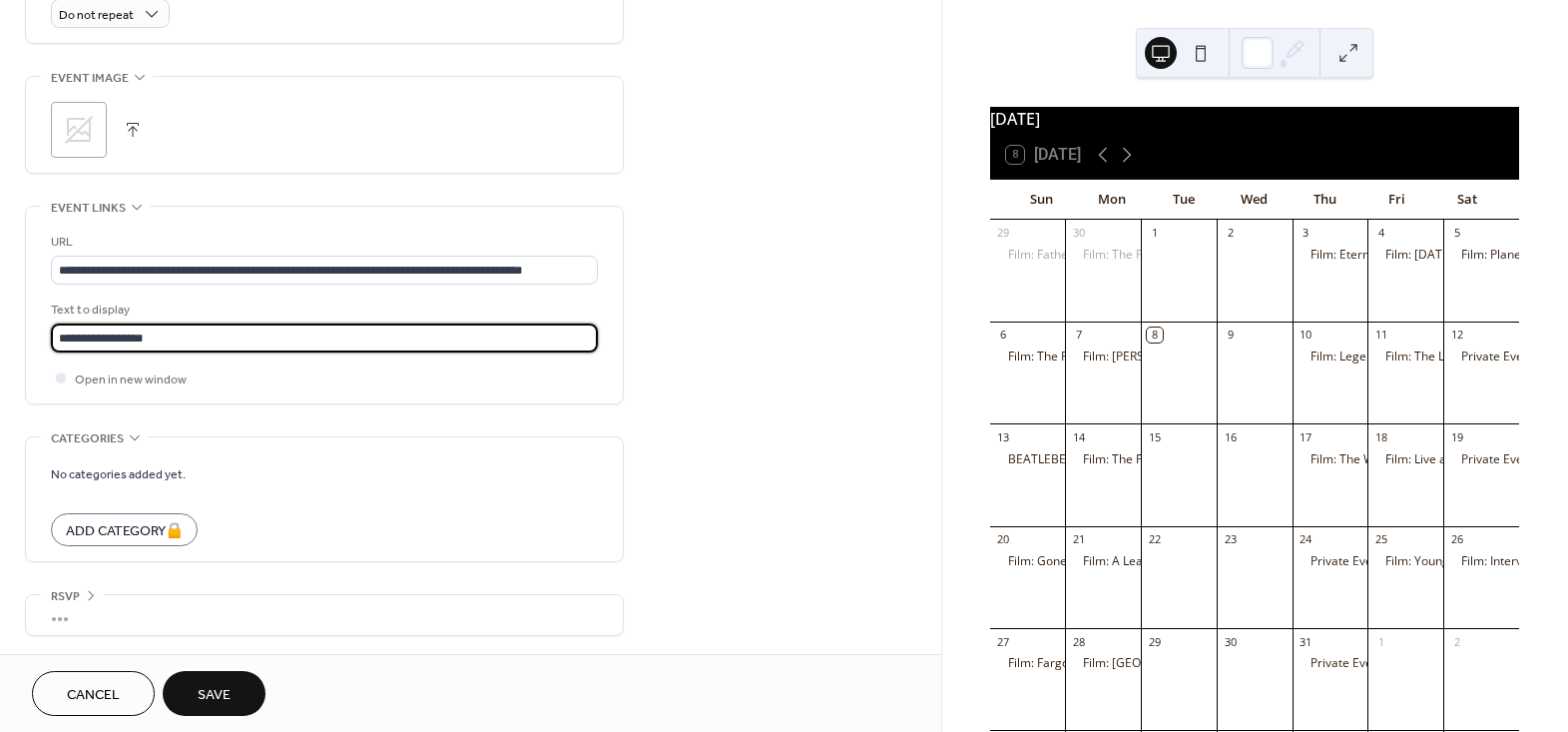 click on "Cancel Save" at bounding box center [470, 693] 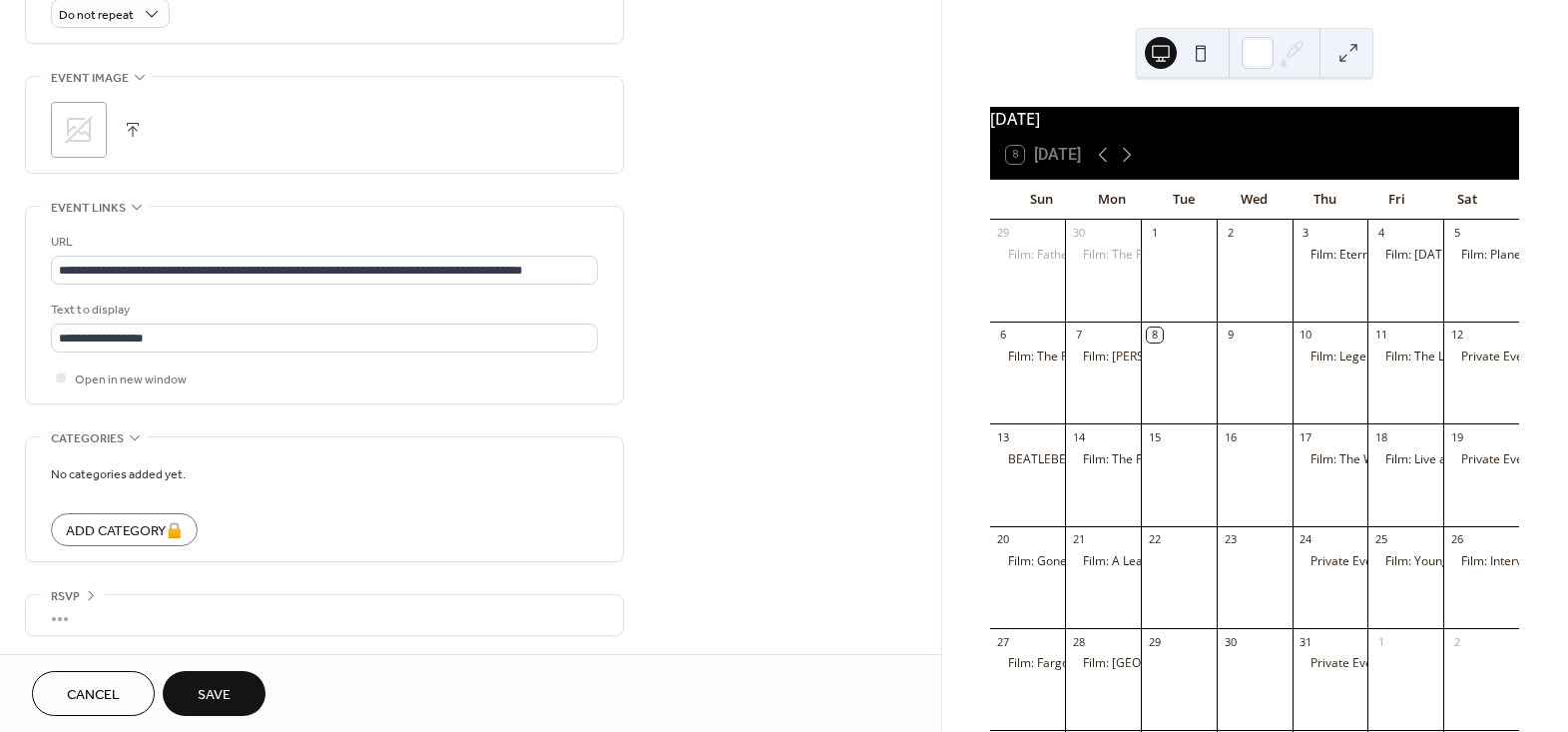 click on "Save" at bounding box center [214, 695] 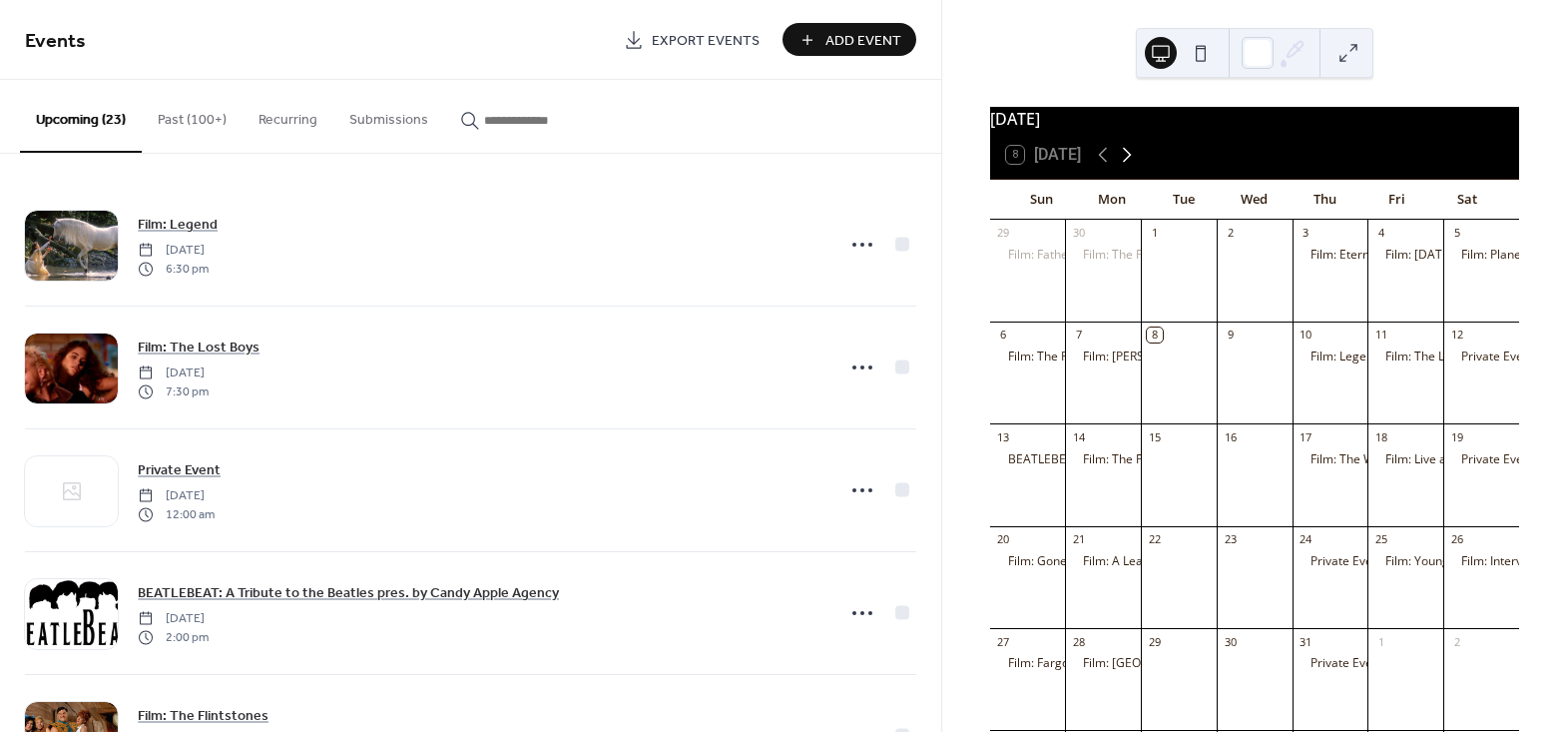 click 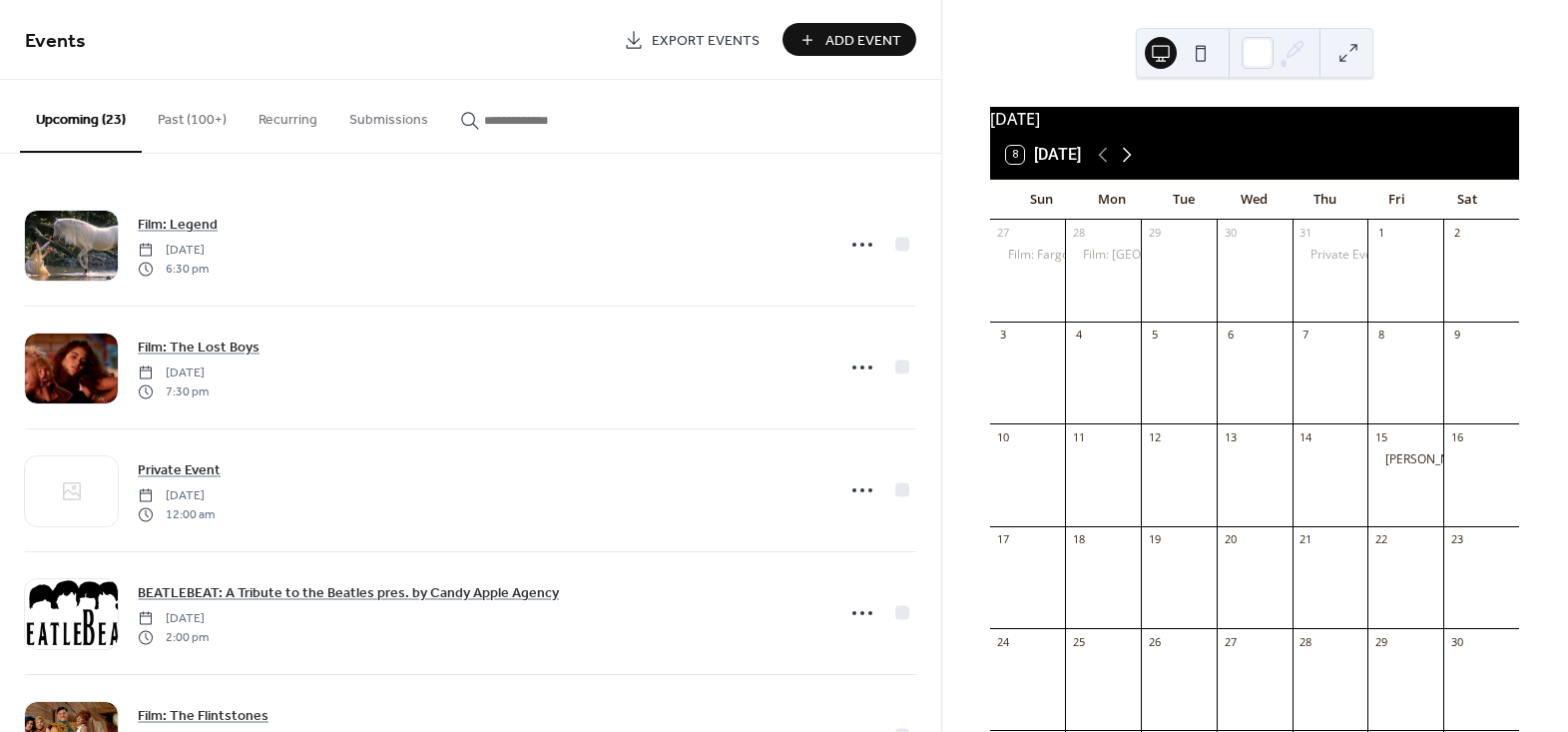 click 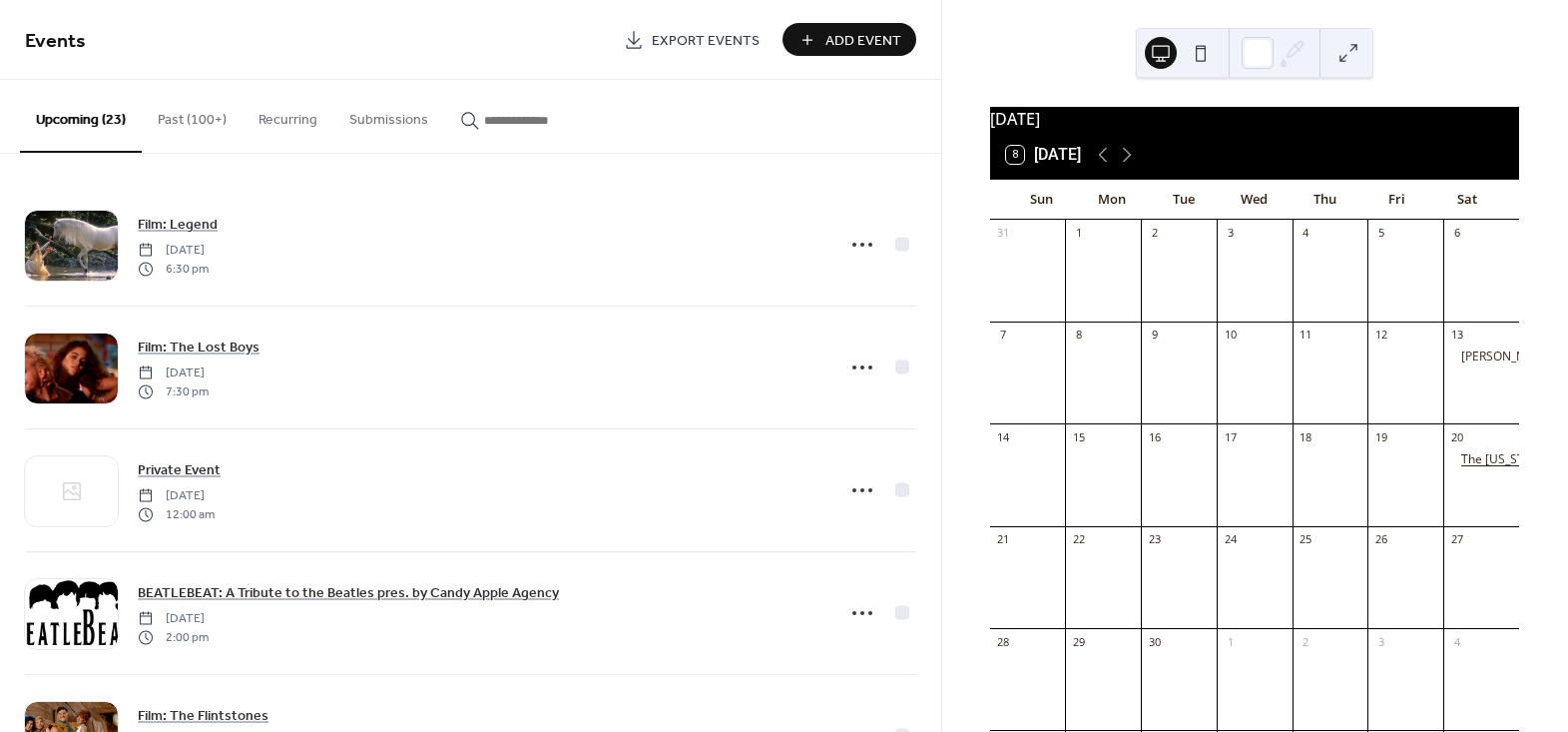 click on "The New York Bee Gees pres. by Full Tilt Entertainment" at bounding box center [1620, 459] 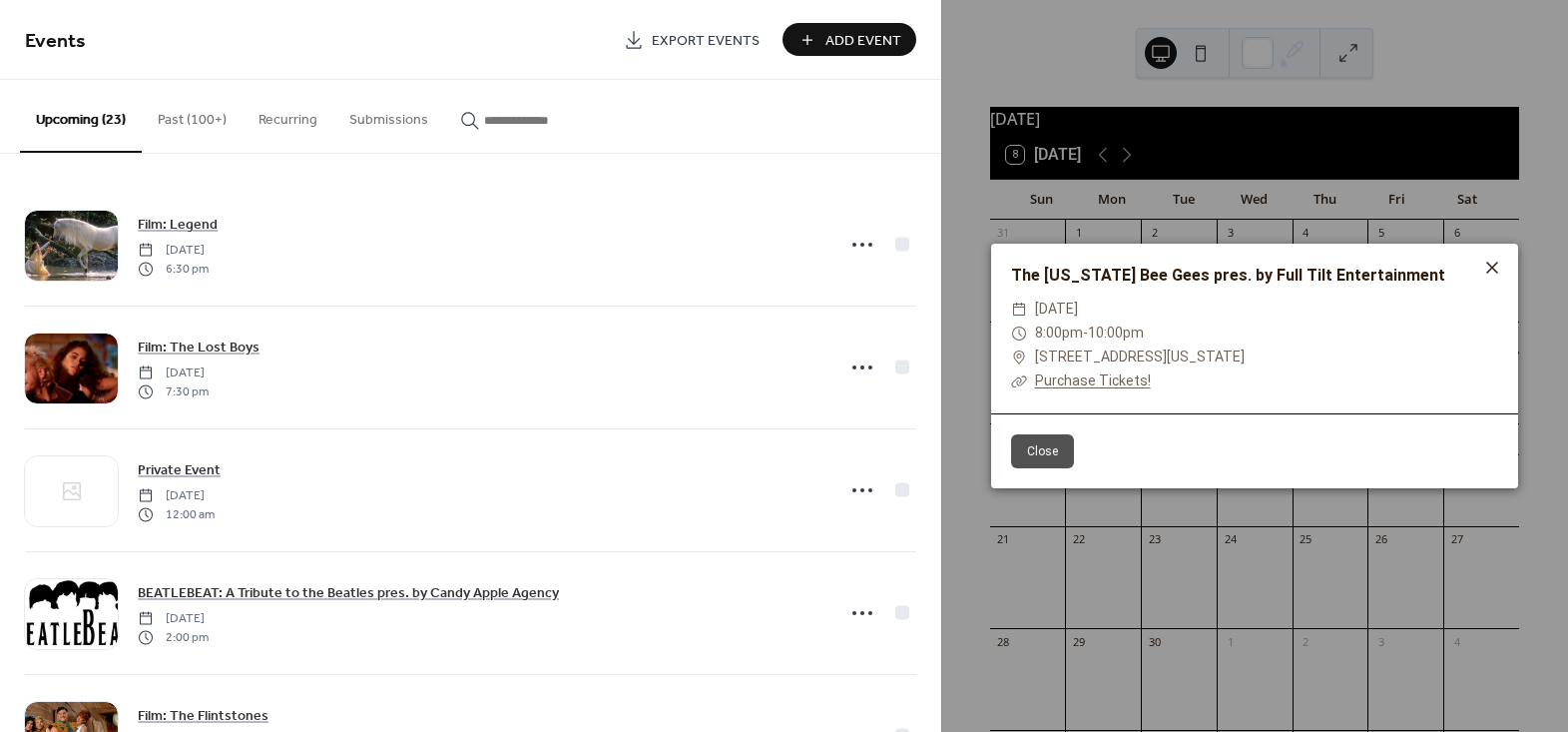 click 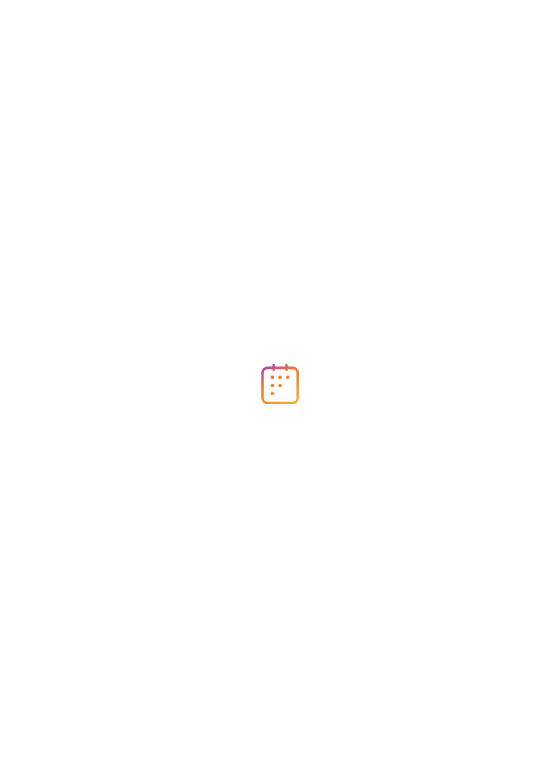 scroll, scrollTop: 0, scrollLeft: 0, axis: both 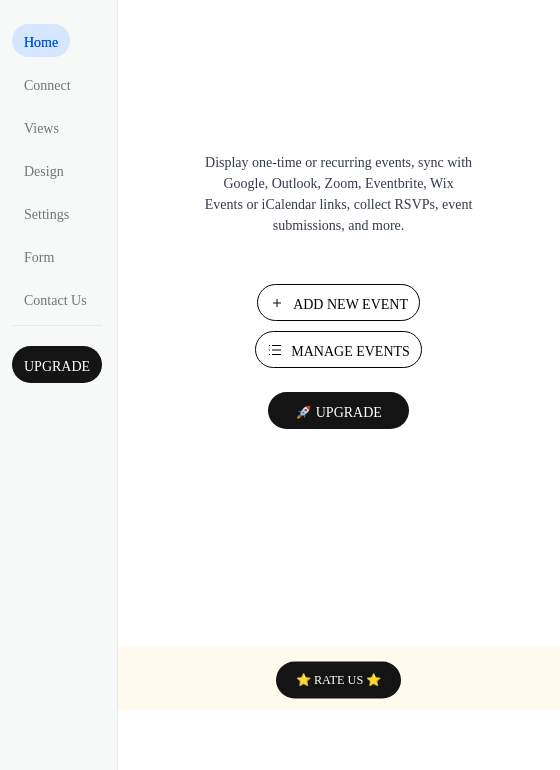 click on "Manage Events" at bounding box center (350, 351) 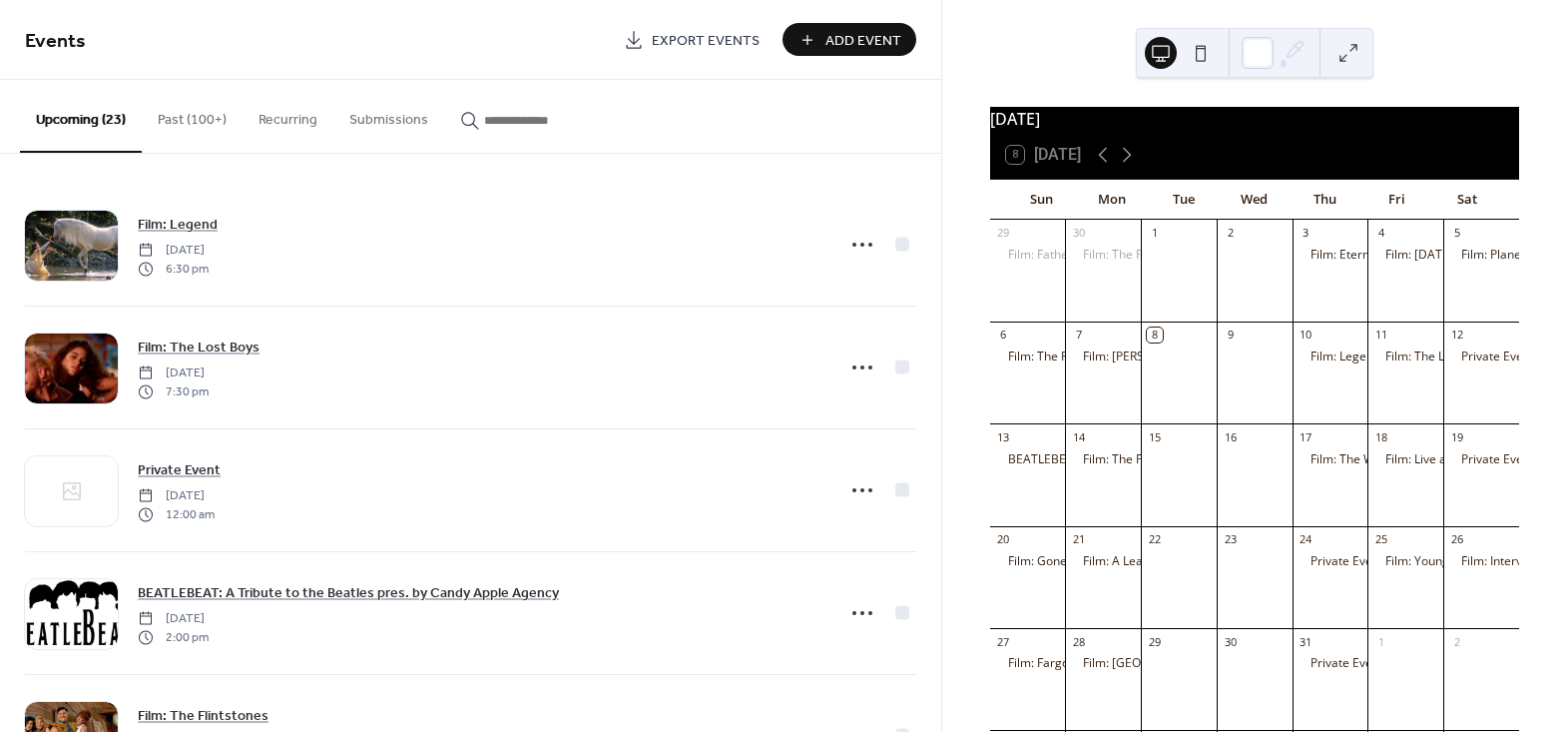 scroll, scrollTop: 0, scrollLeft: 0, axis: both 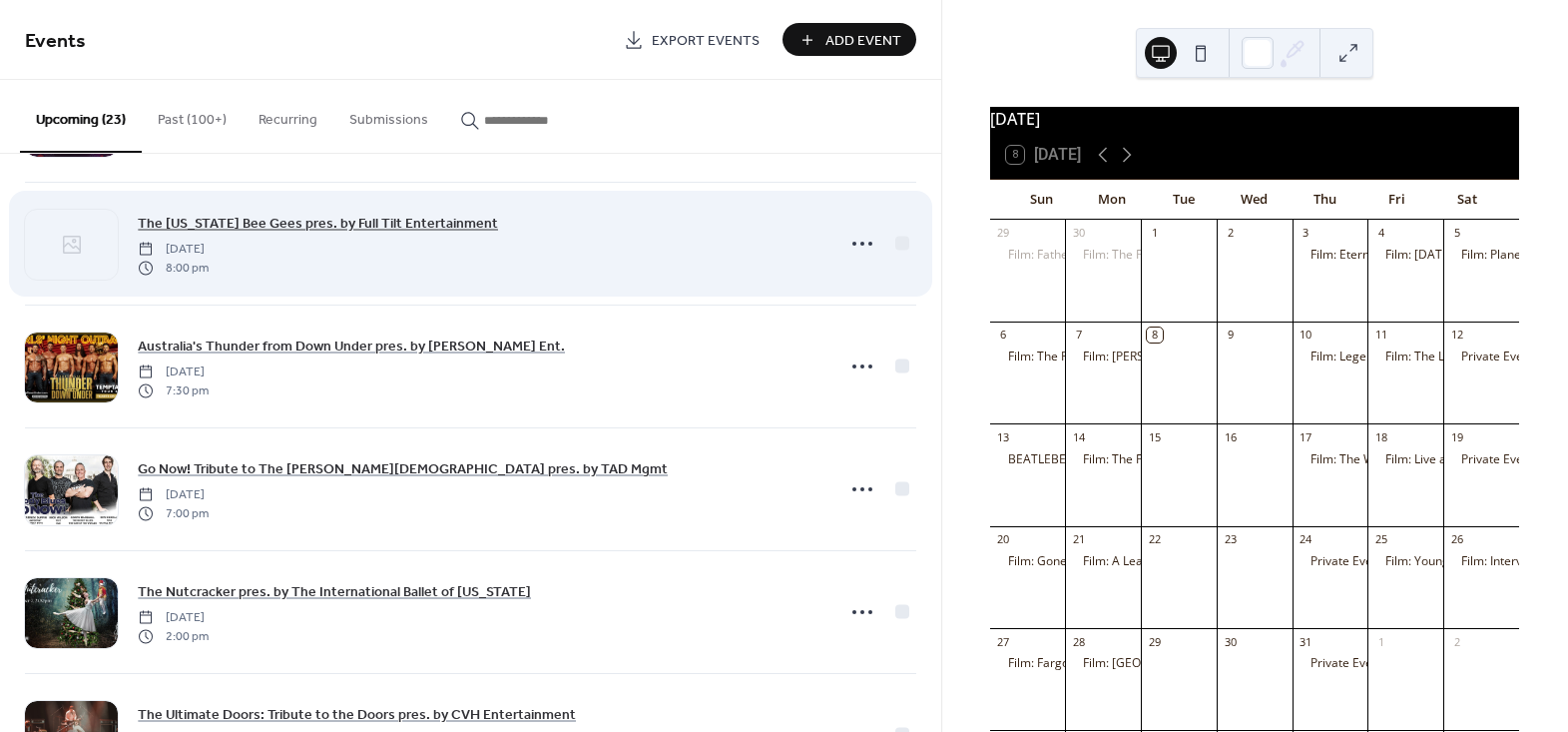 click on "The New York Bee Gees pres. by Full Tilt Entertainment" at bounding box center (317, 224) 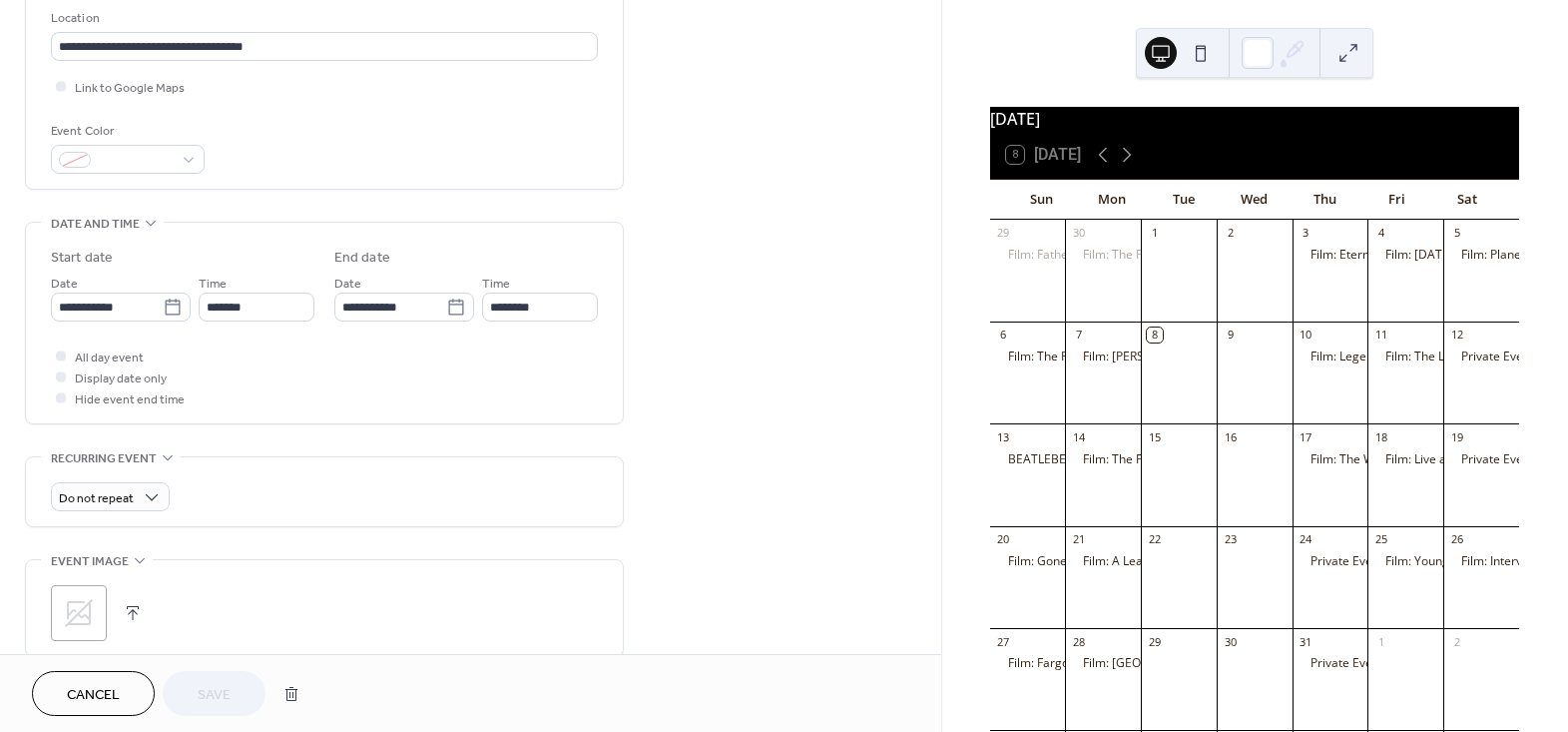 scroll, scrollTop: 366, scrollLeft: 0, axis: vertical 